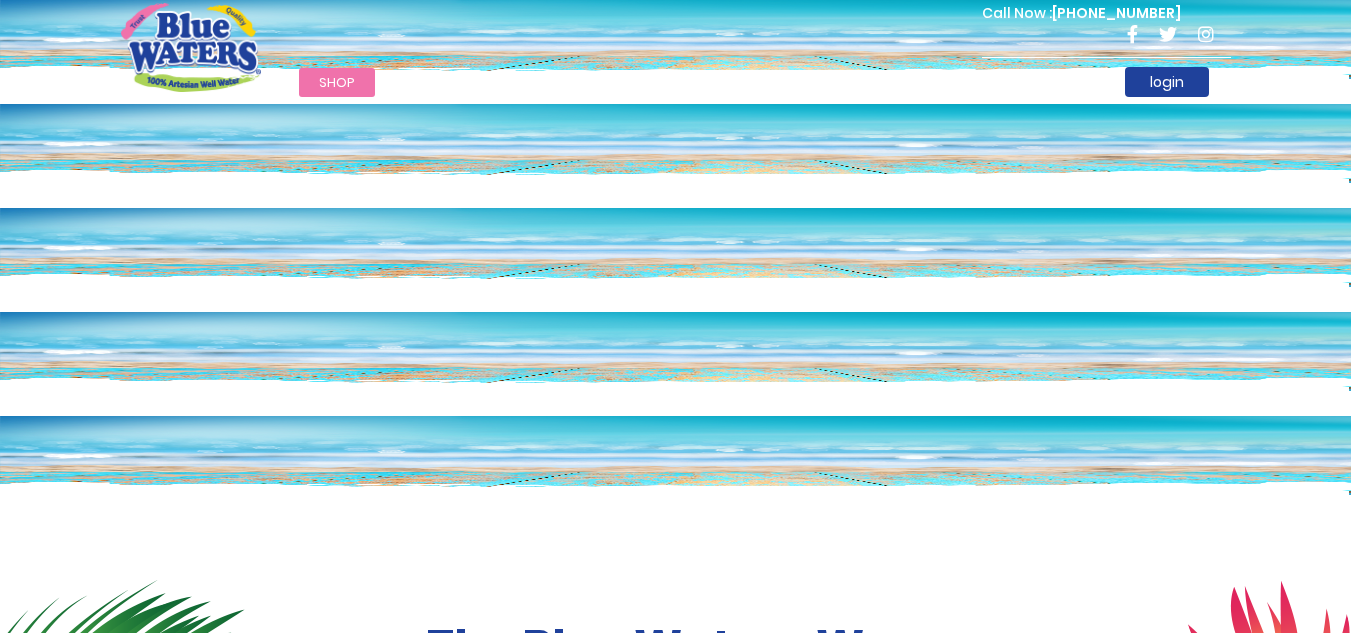 scroll, scrollTop: 0, scrollLeft: 0, axis: both 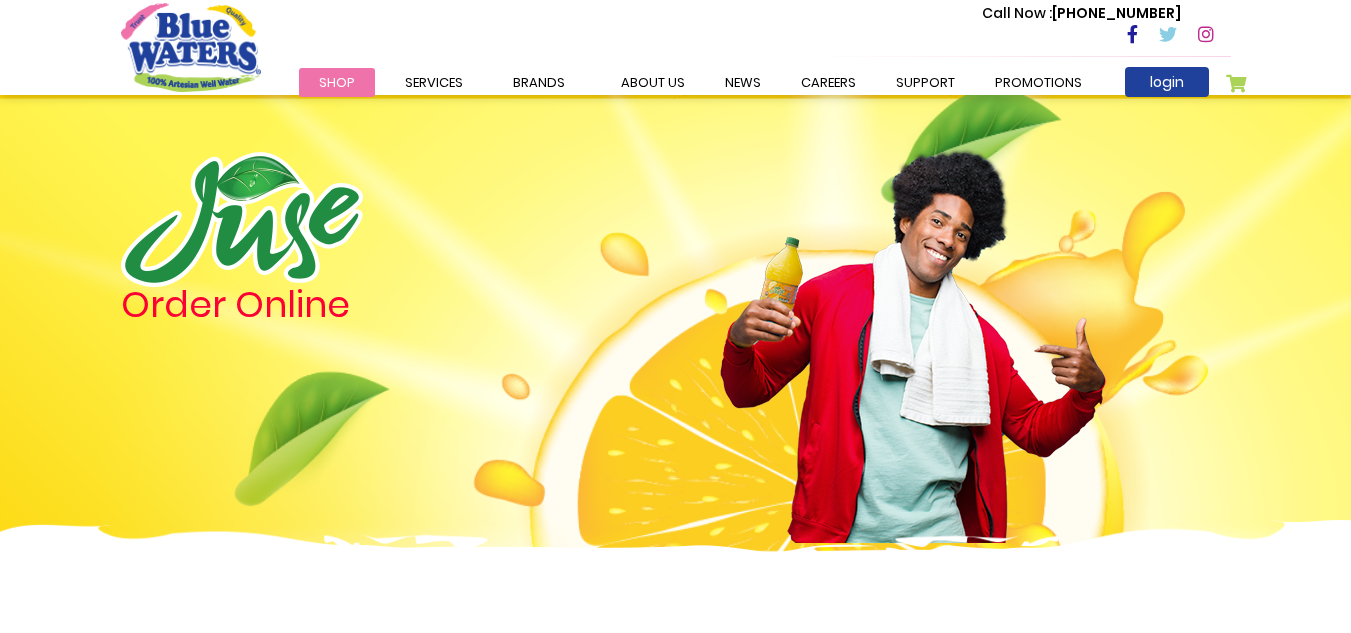 type on "**********" 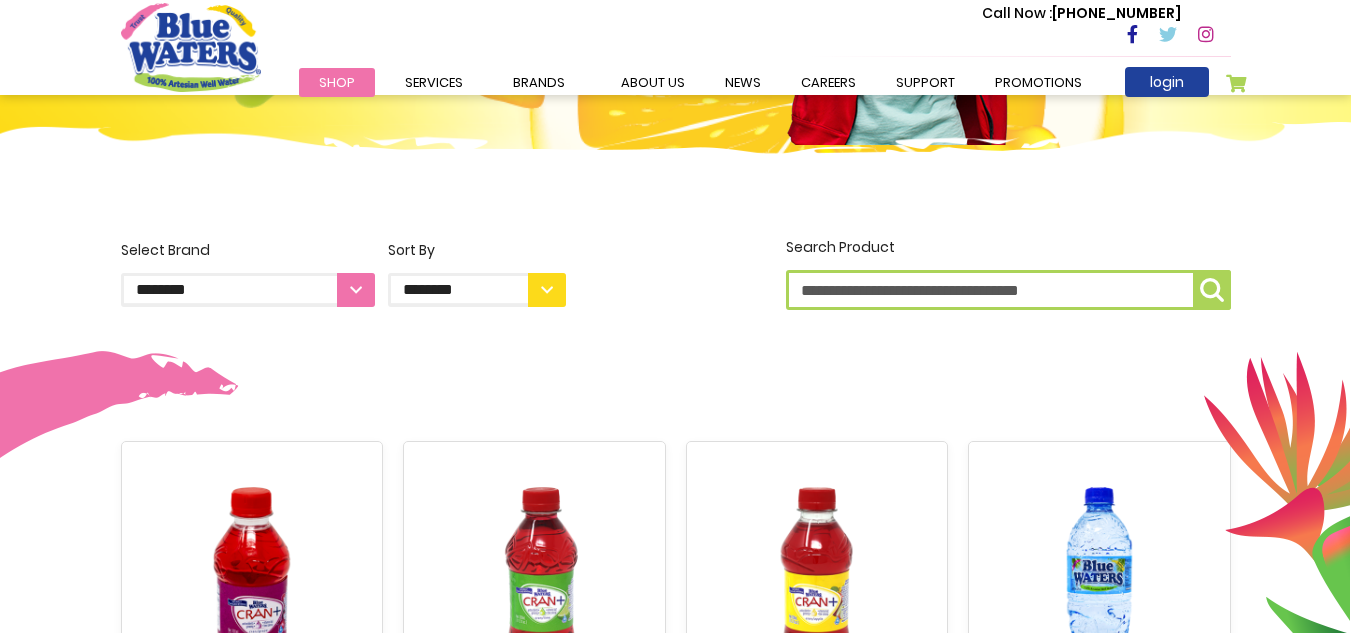 scroll, scrollTop: 447, scrollLeft: 0, axis: vertical 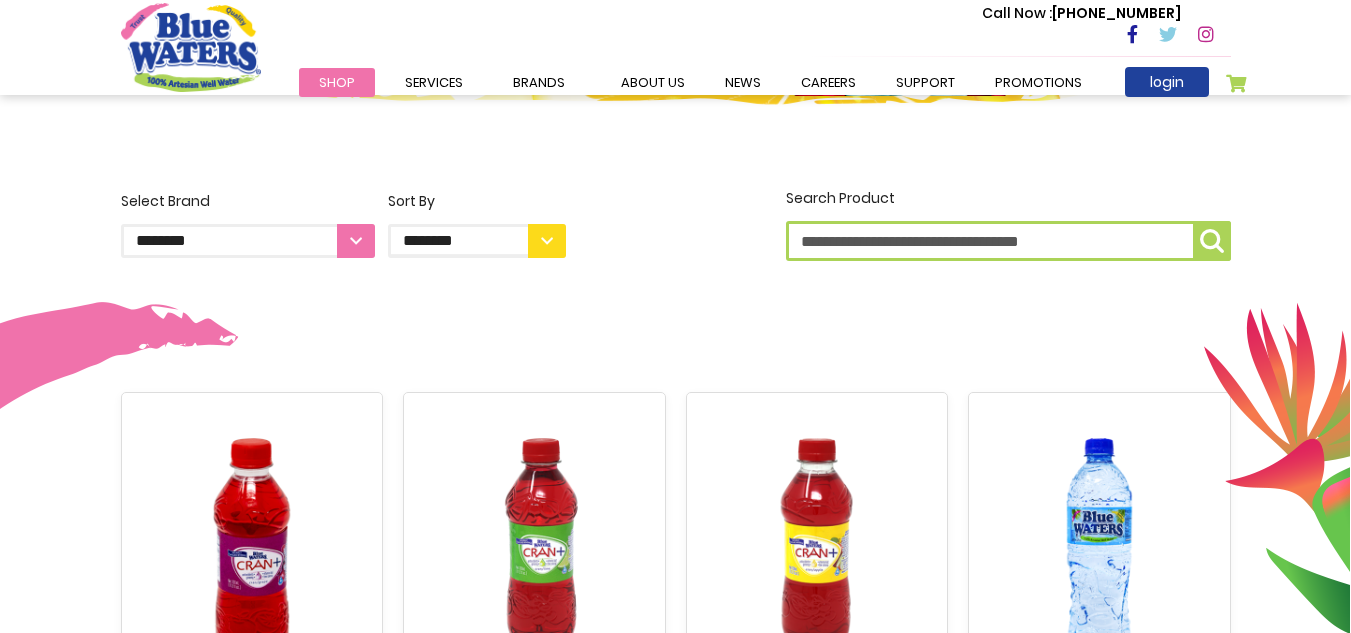 click on "**********" at bounding box center [248, 241] 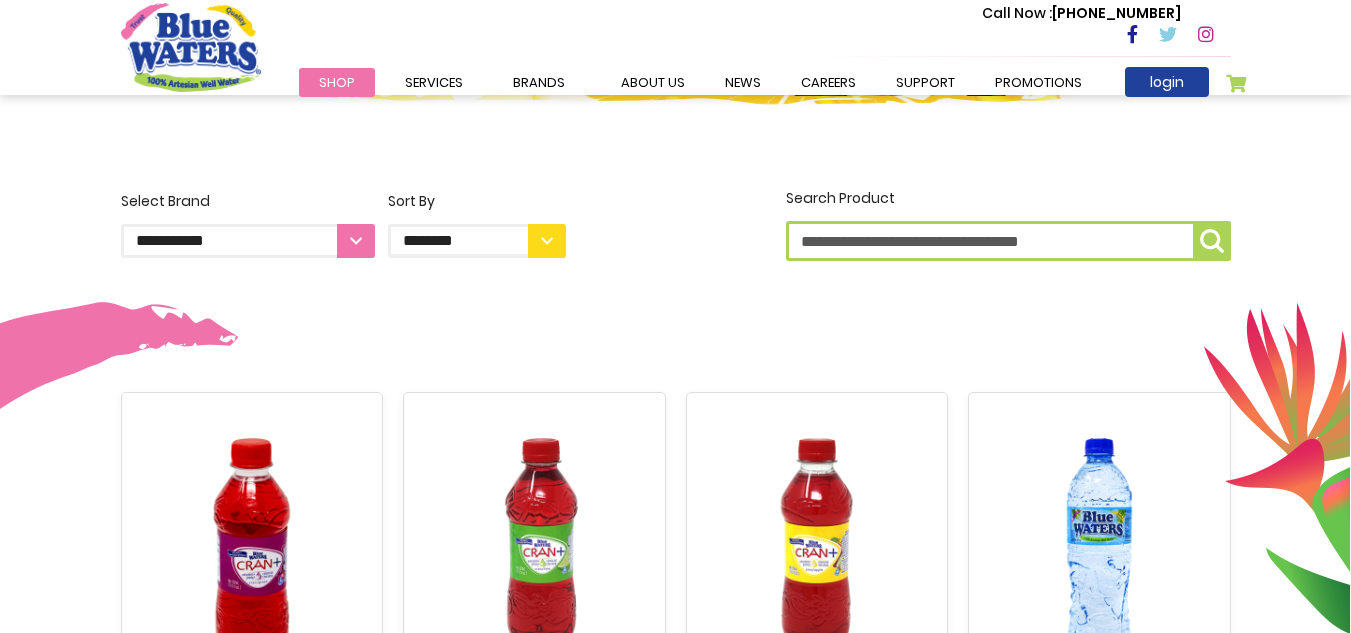 click on "**********" at bounding box center [248, 241] 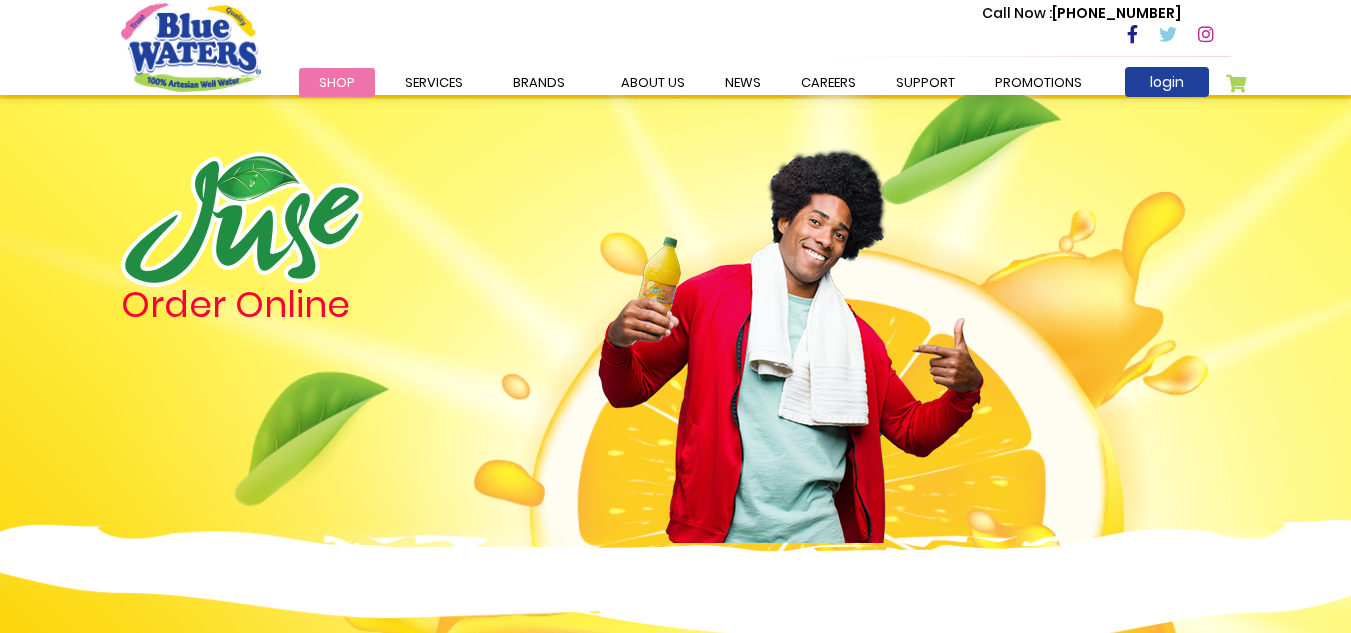 scroll, scrollTop: 0, scrollLeft: 0, axis: both 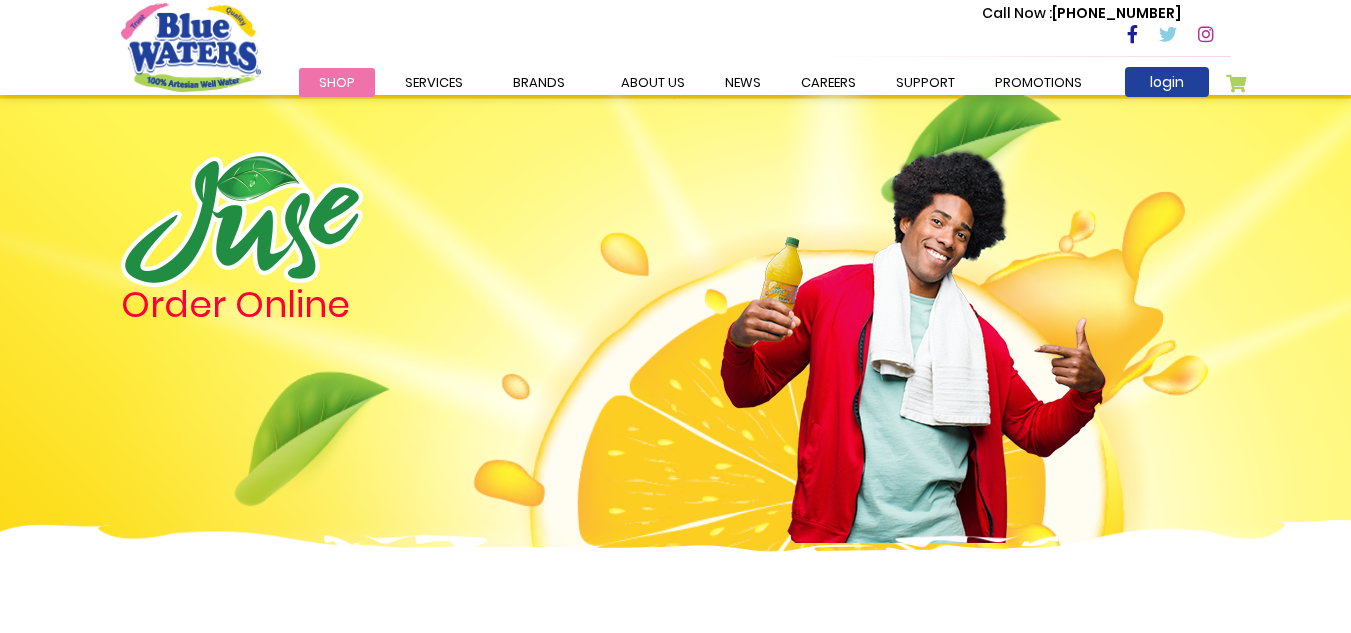 type on "**********" 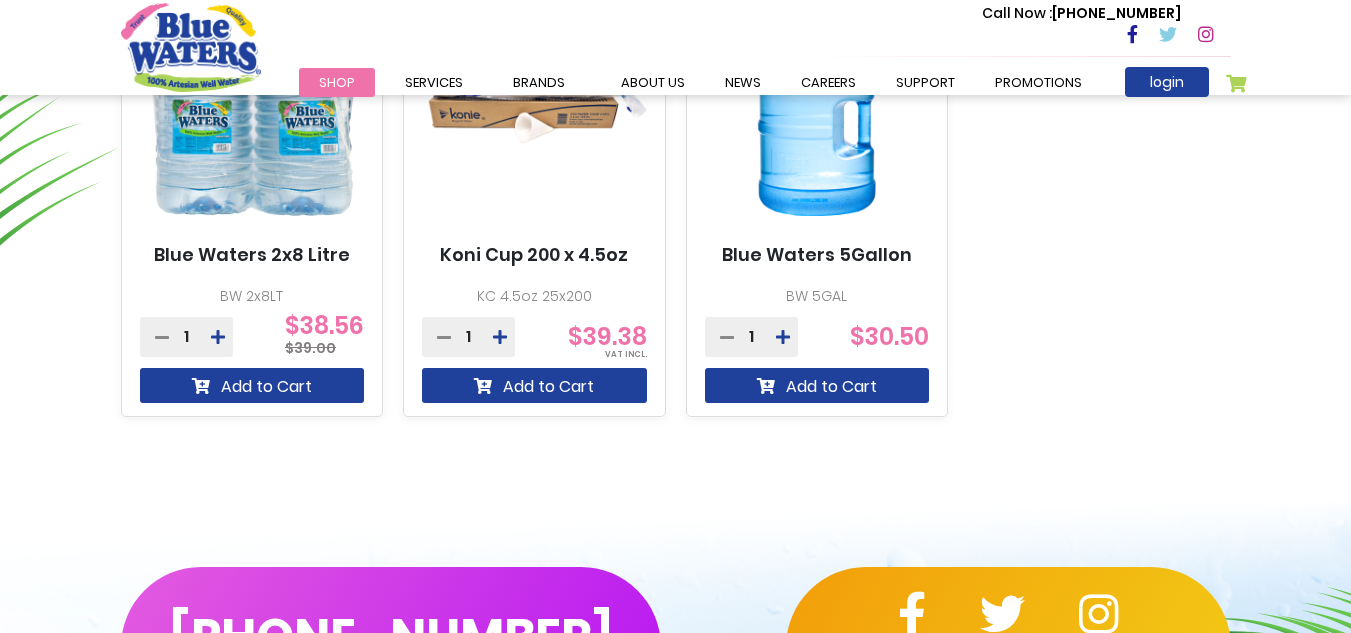 scroll, scrollTop: 1381, scrollLeft: 0, axis: vertical 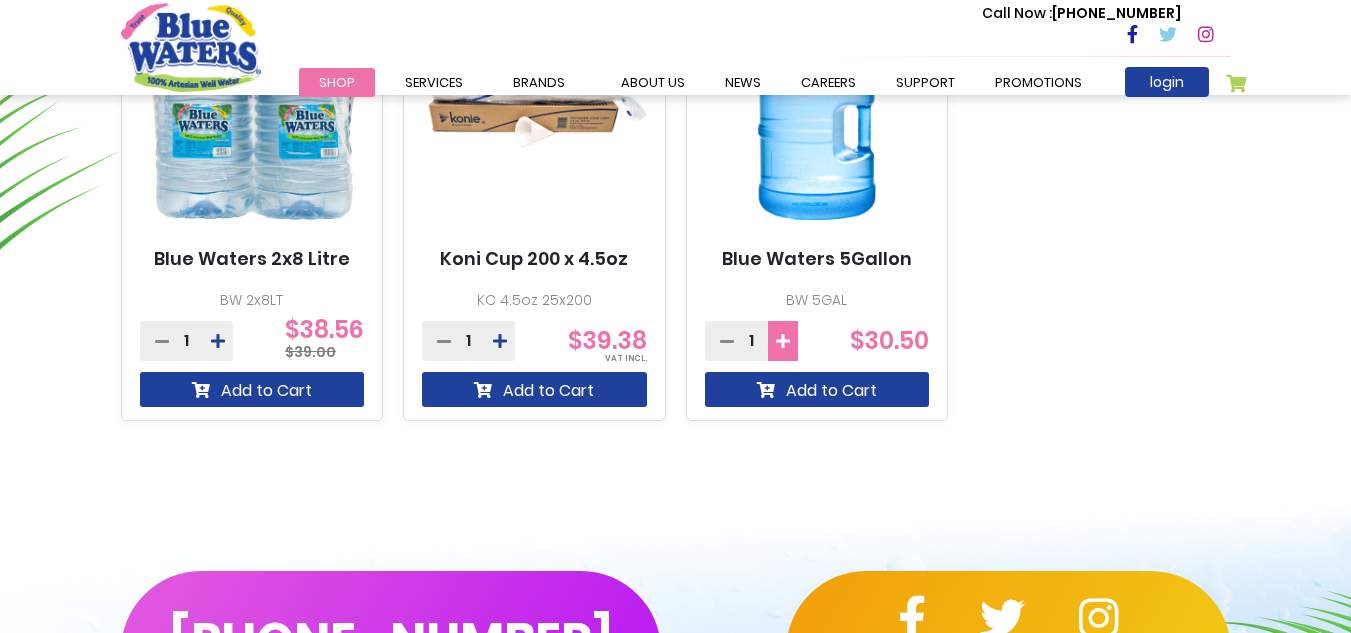 click at bounding box center [783, 341] 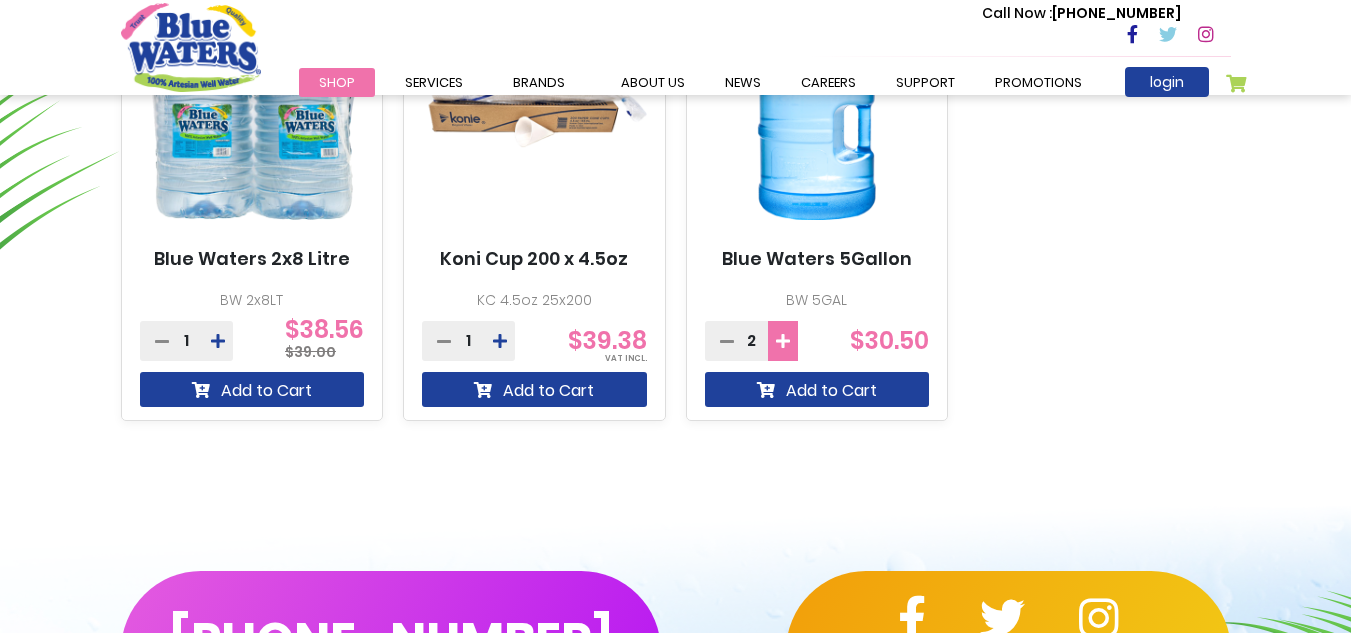 click at bounding box center [783, 341] 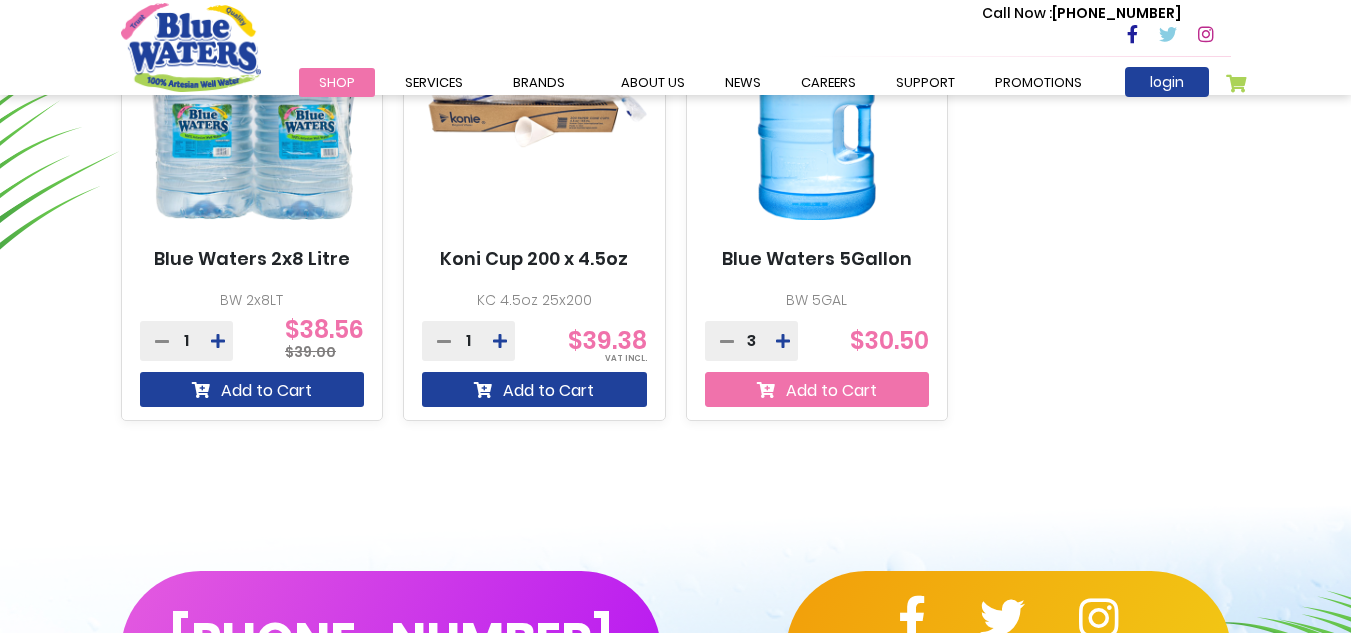 click on "Add to Cart" at bounding box center (817, 389) 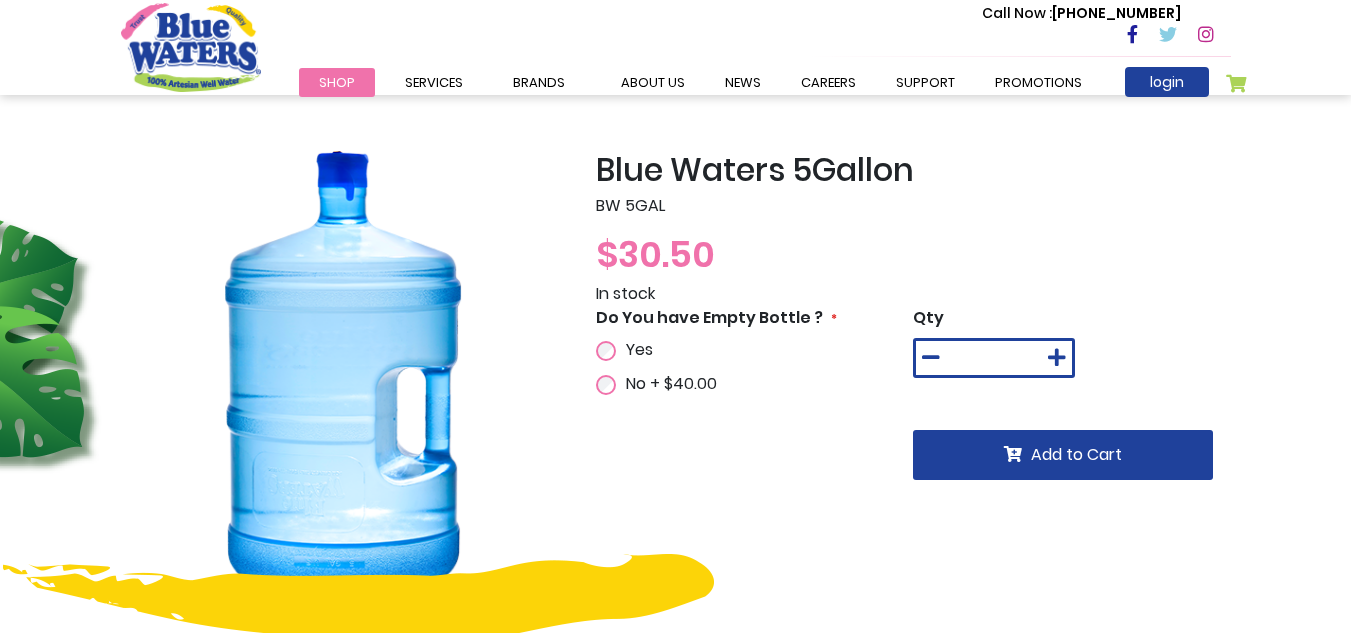 scroll, scrollTop: 0, scrollLeft: 0, axis: both 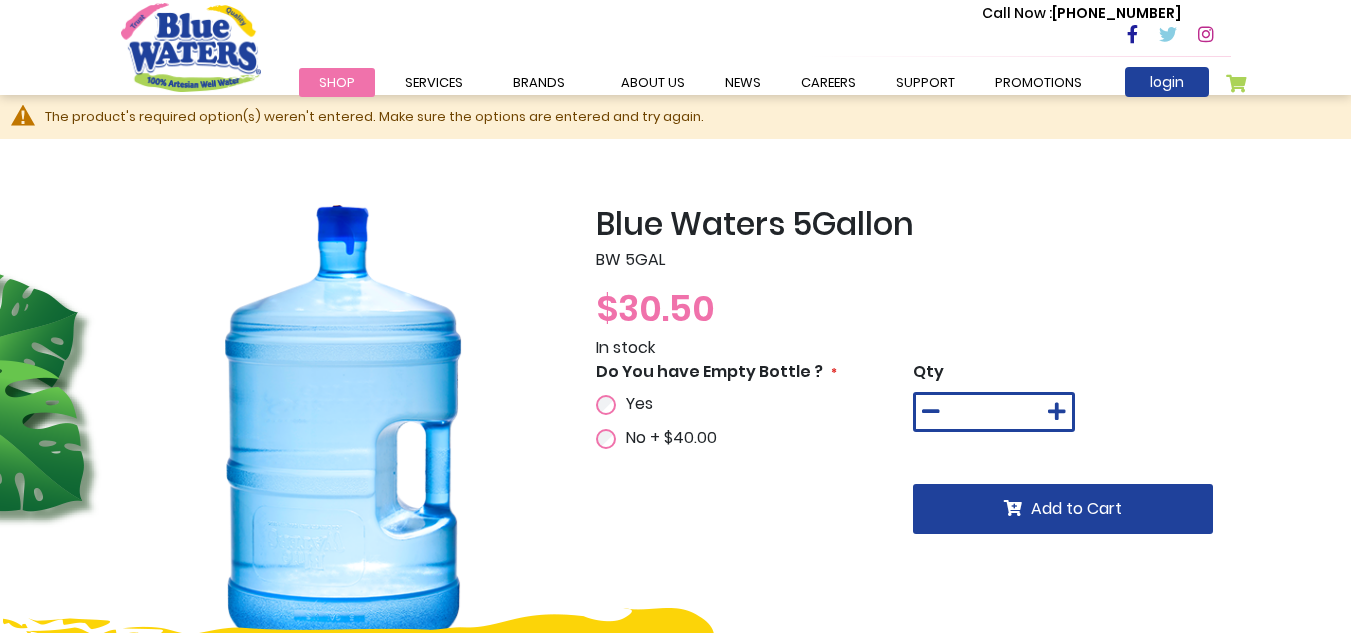 type on "**********" 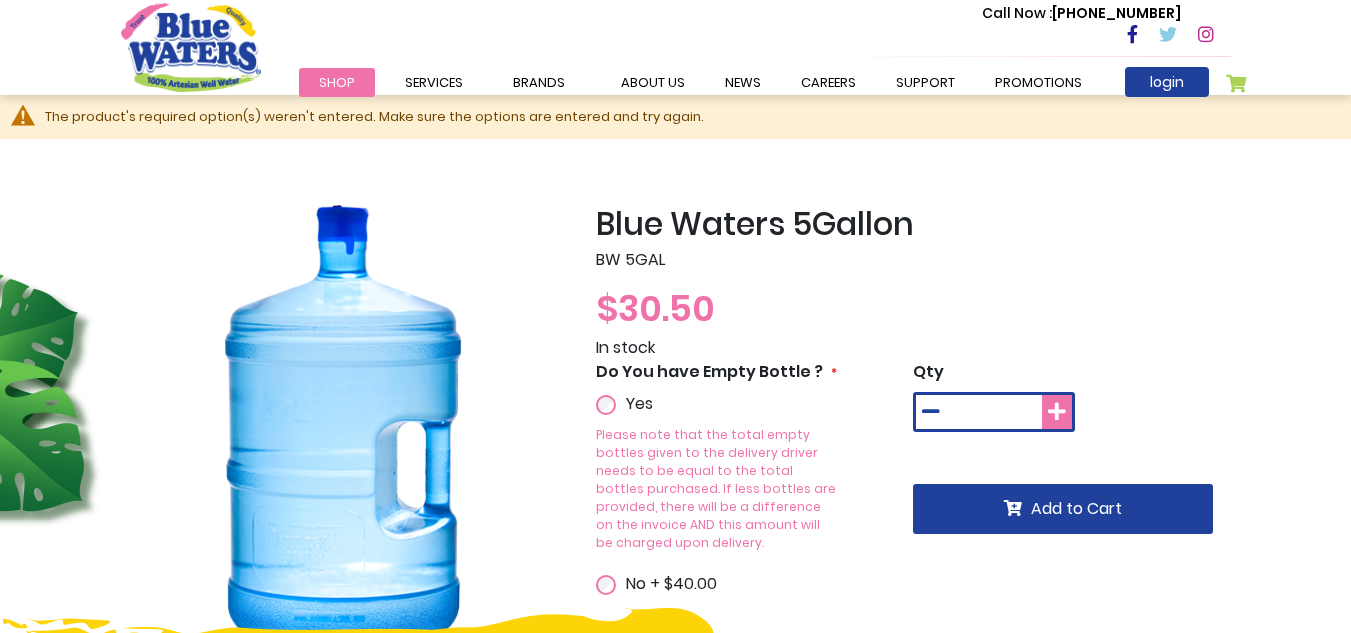 click at bounding box center [1057, 412] 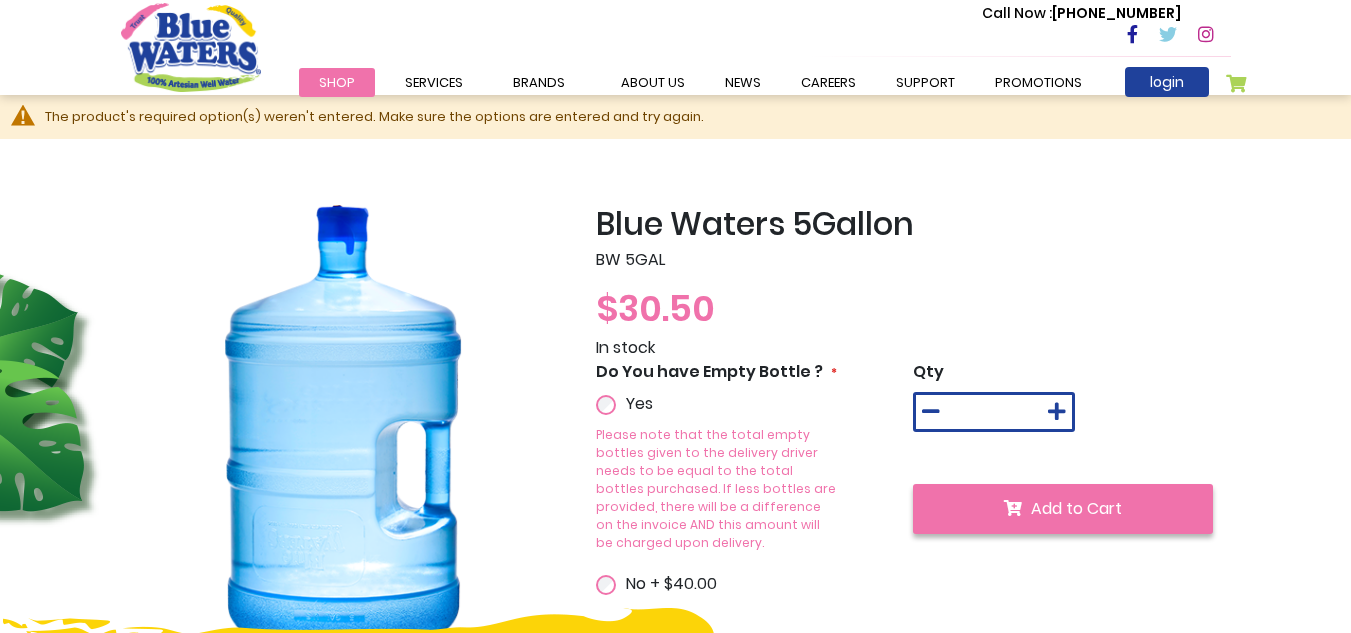 click on "Add to Cart" at bounding box center [1063, 509] 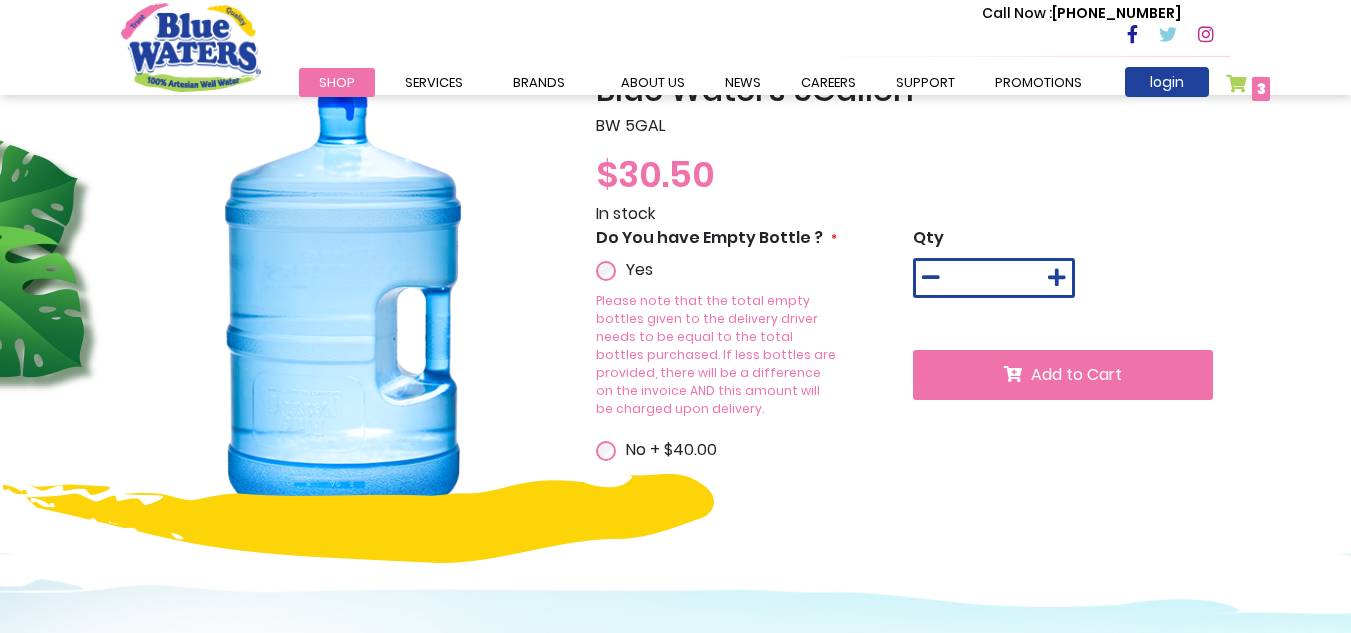 scroll, scrollTop: 205, scrollLeft: 0, axis: vertical 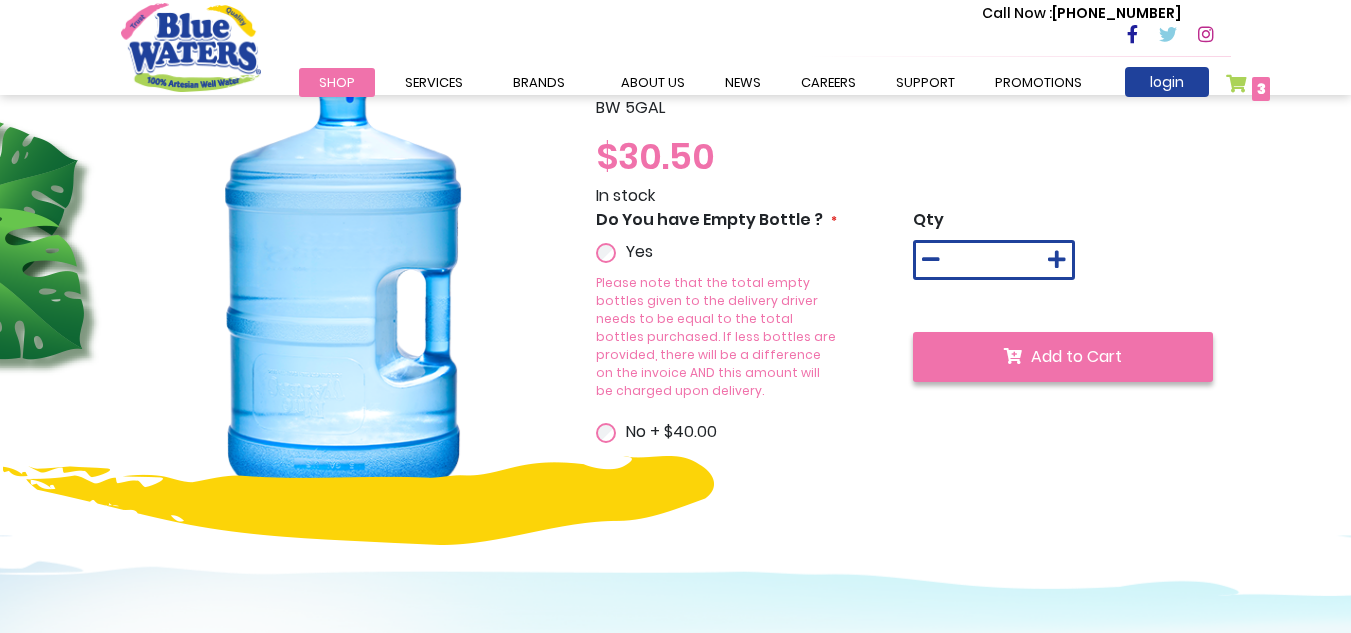 click on "Add to Cart" at bounding box center [1063, 357] 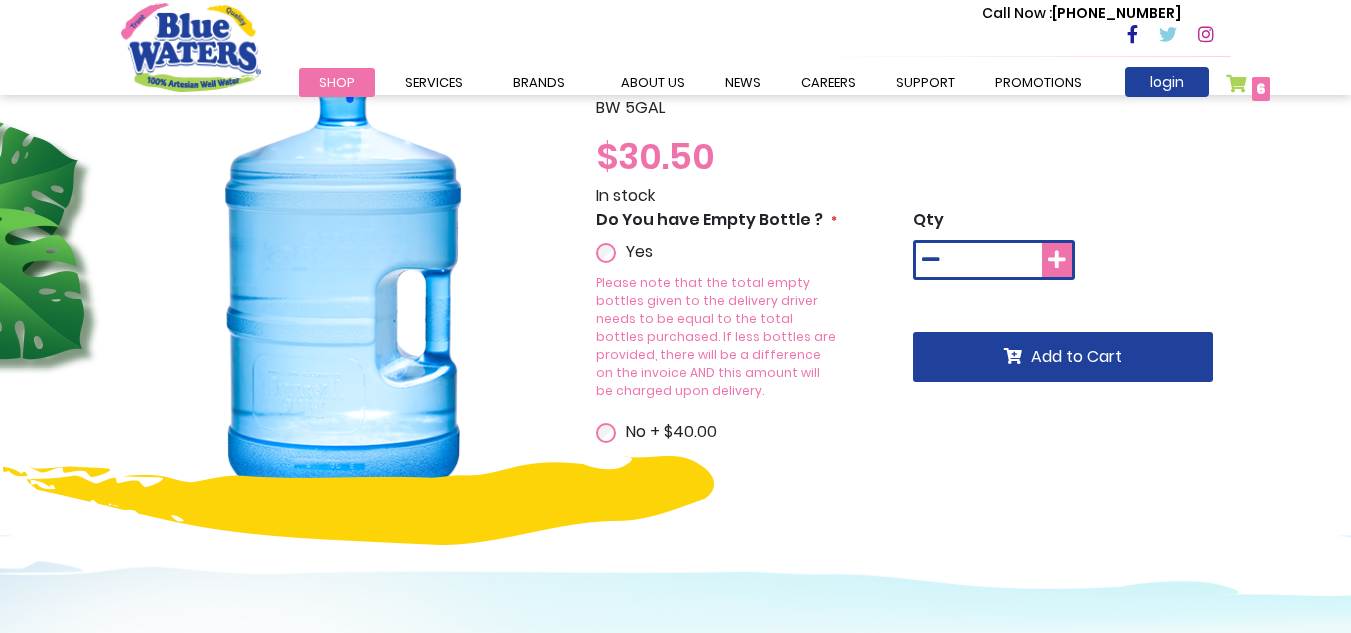 click at bounding box center [1057, 260] 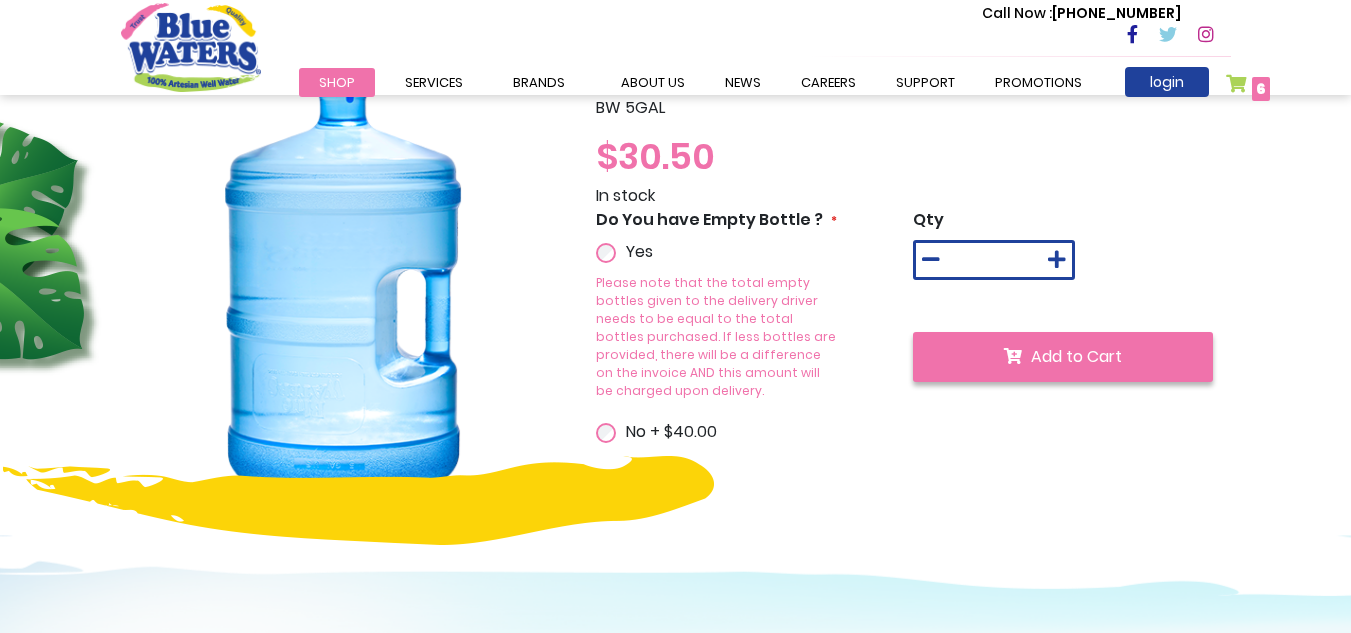 click on "Add to Cart" at bounding box center (1076, 356) 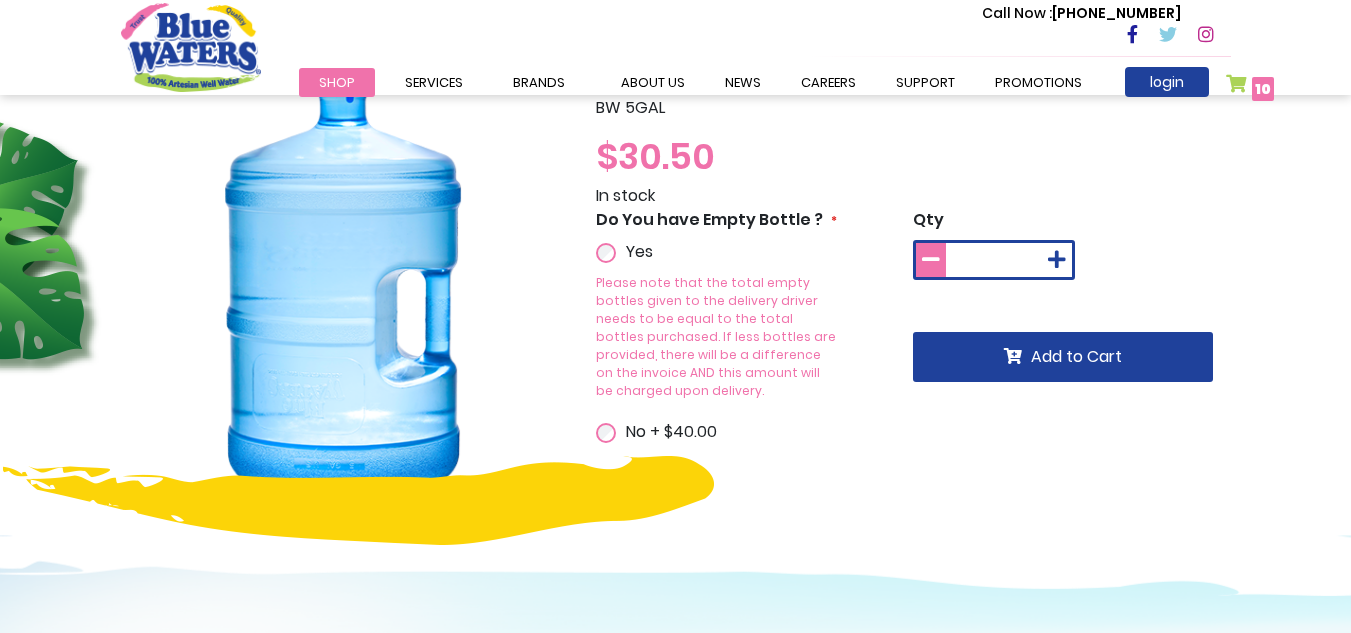 click at bounding box center (931, 260) 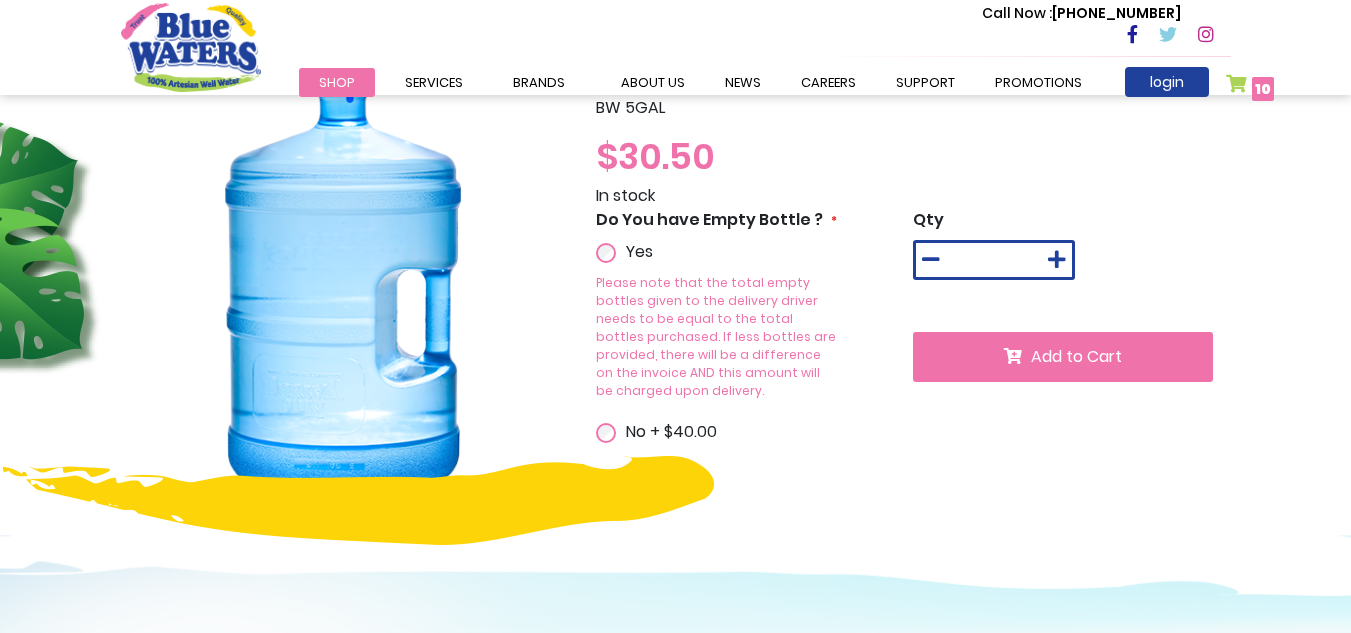 click on "Add to Cart" at bounding box center (1076, 356) 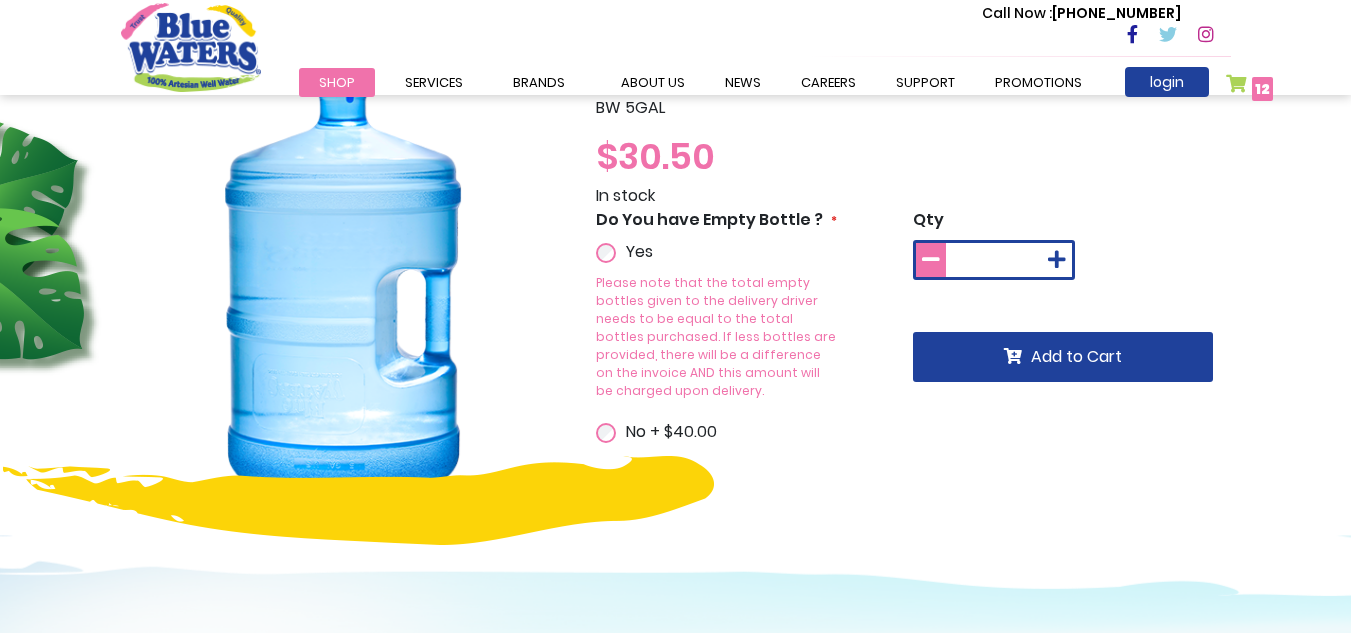 click at bounding box center (931, 260) 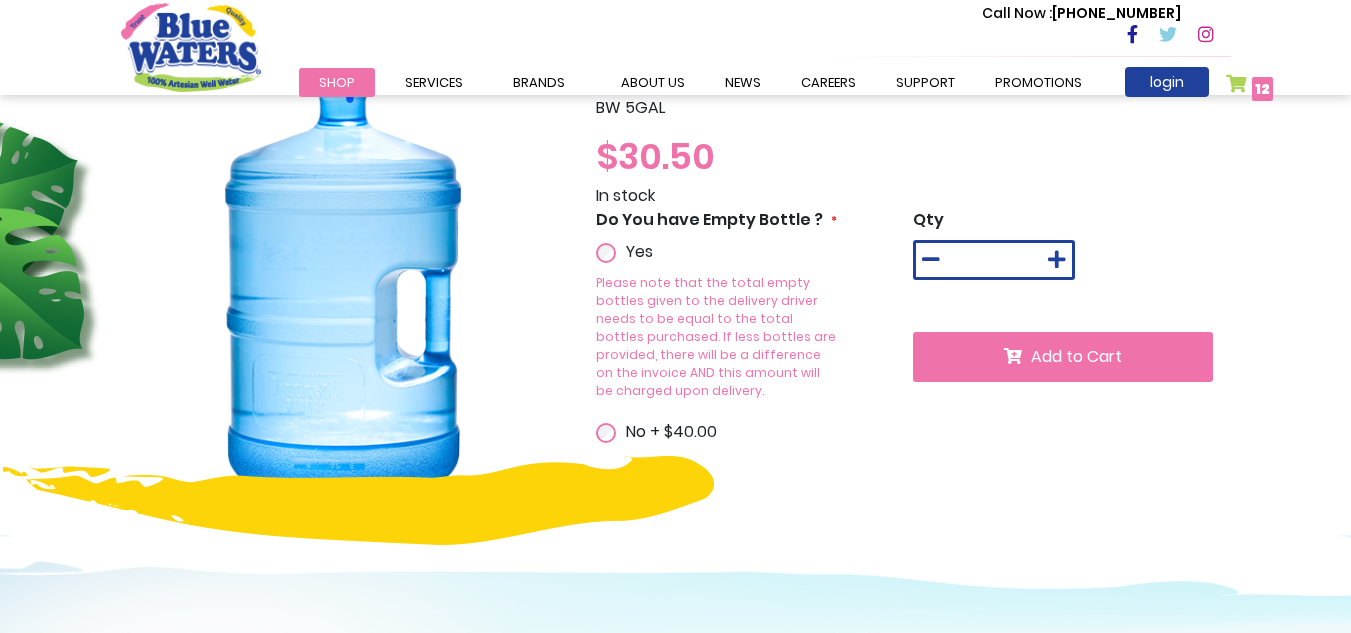 click on "Add to Cart" at bounding box center (1076, 356) 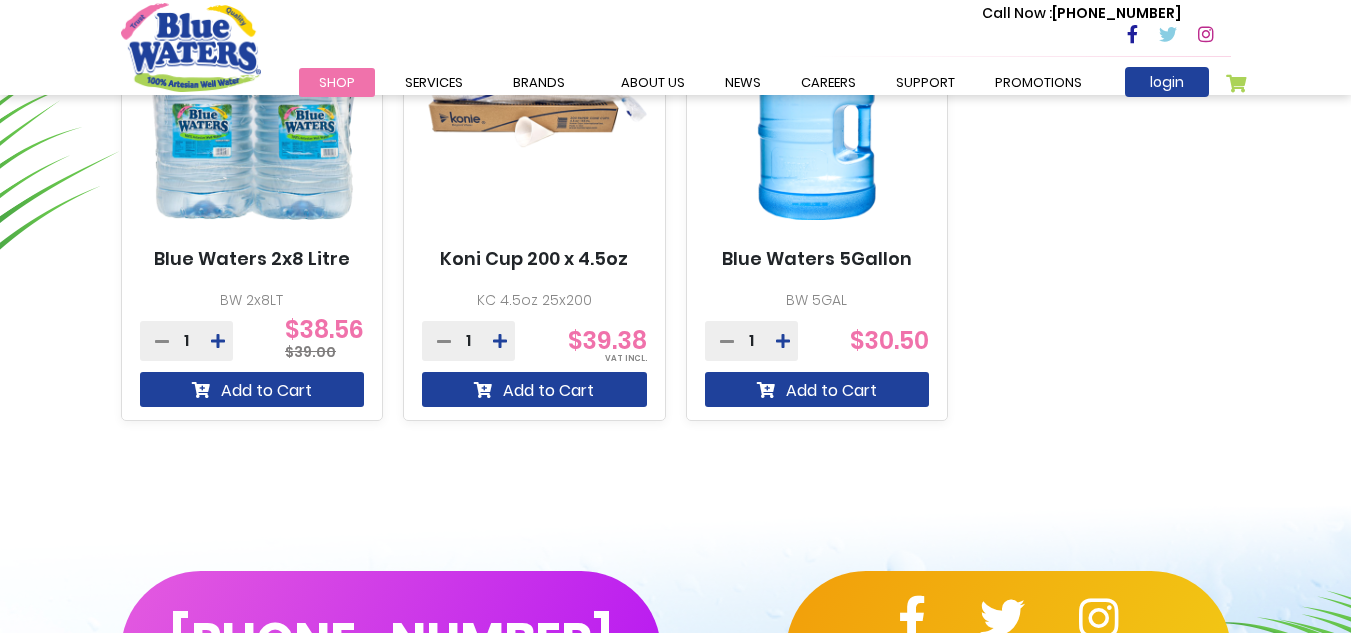 scroll, scrollTop: 1381, scrollLeft: 0, axis: vertical 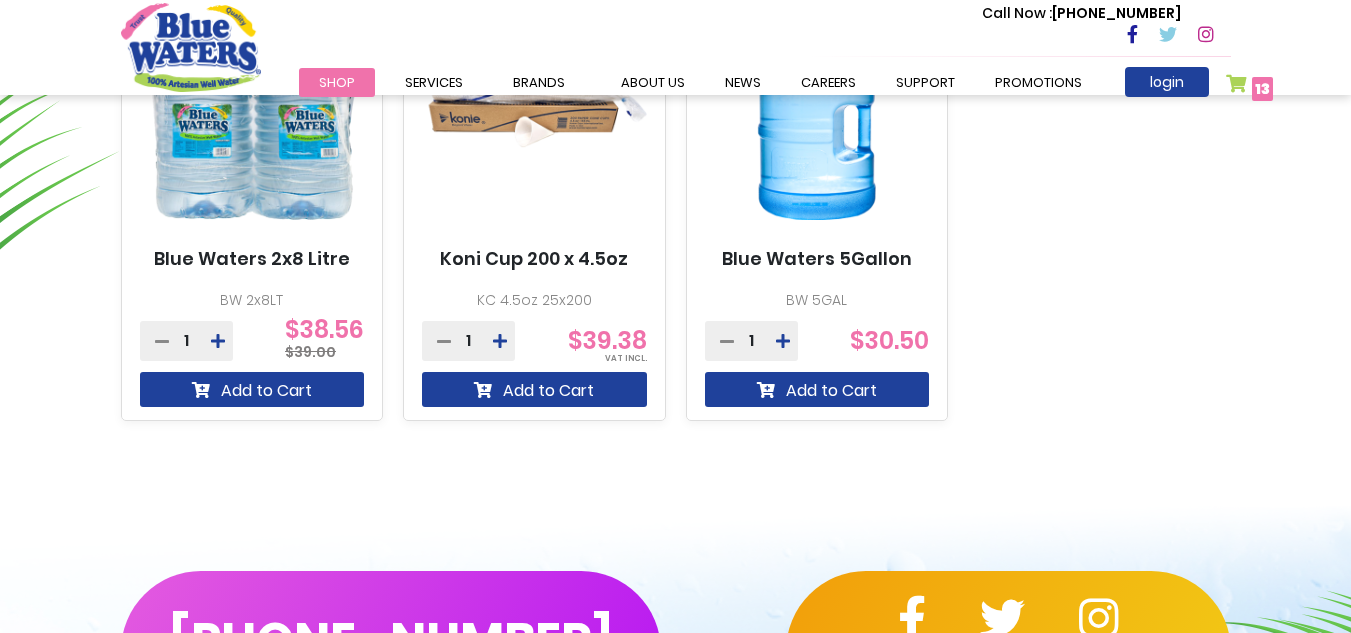 type on "**********" 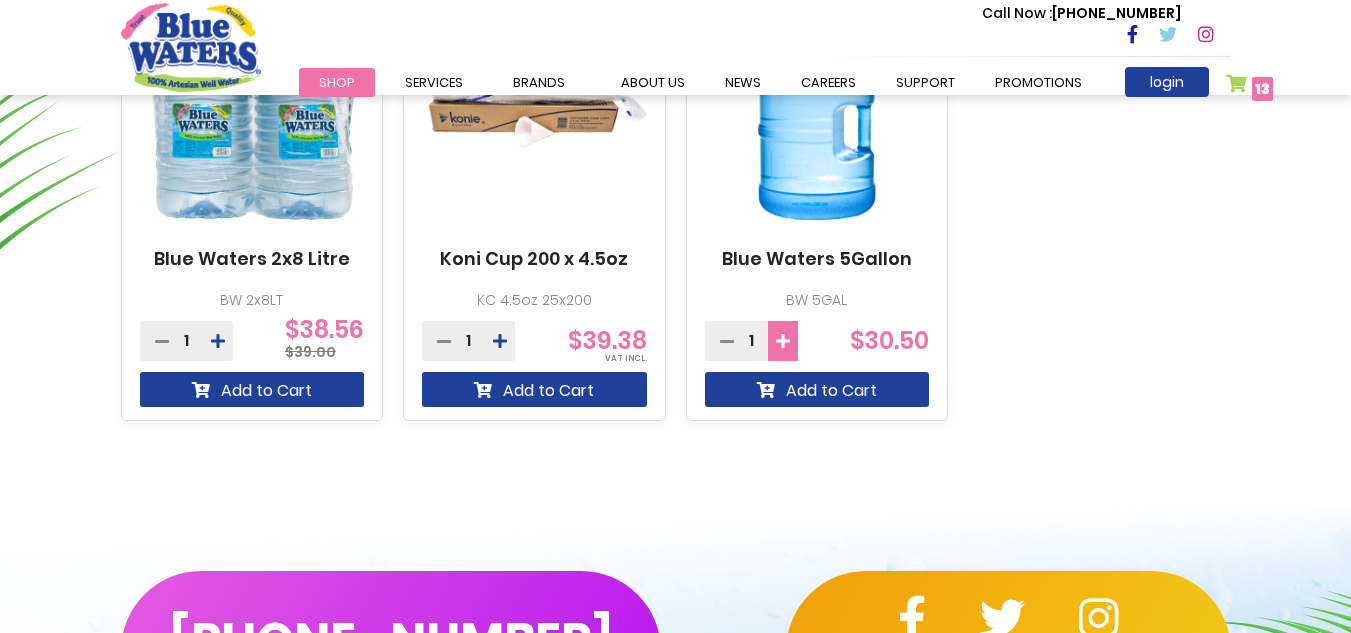 click at bounding box center [783, 341] 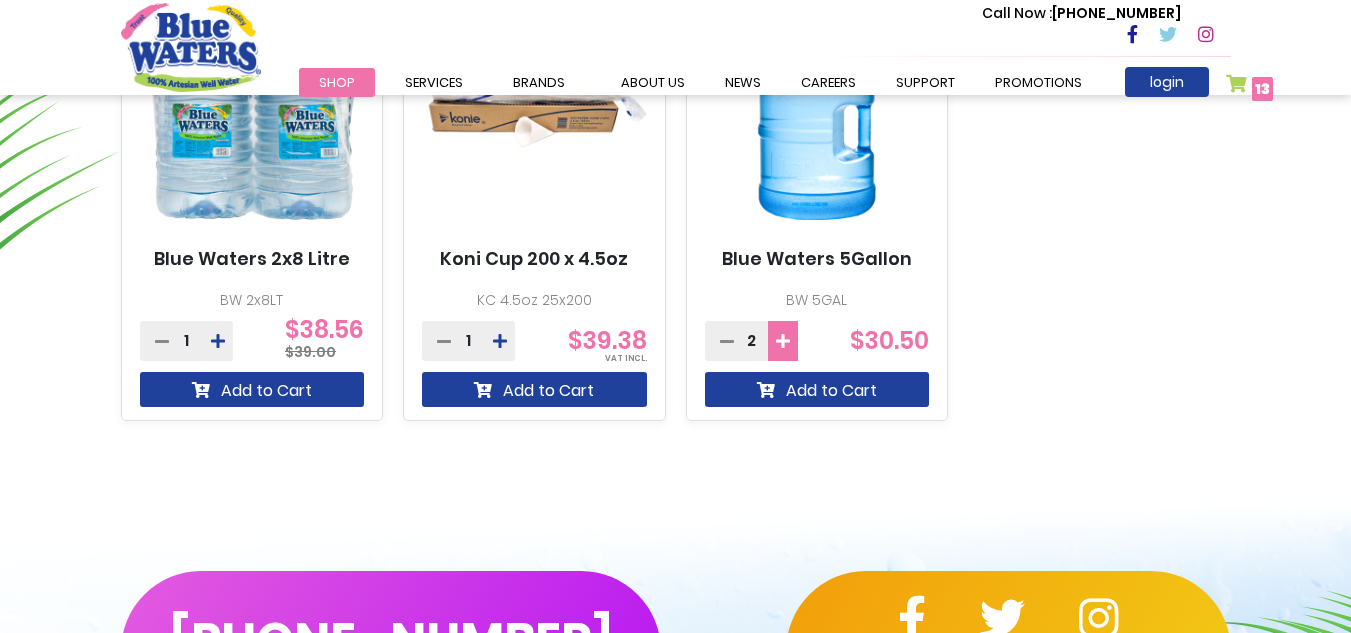 click at bounding box center [783, 341] 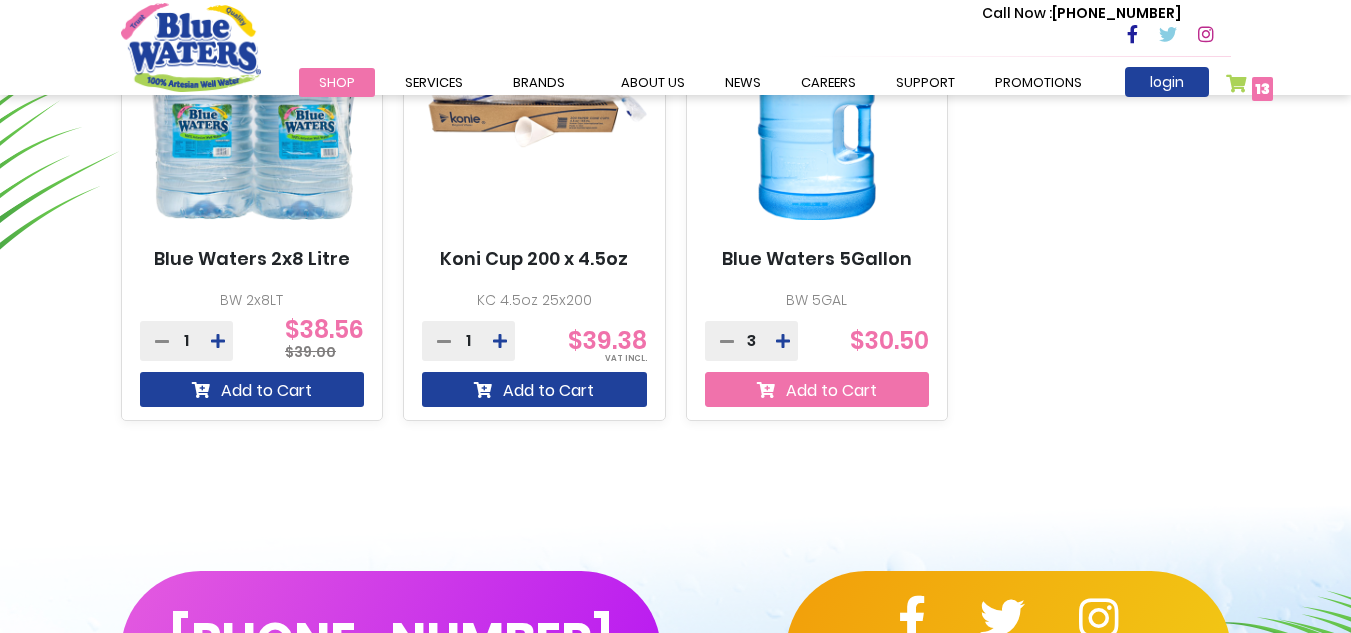 click on "Add to Cart" at bounding box center [817, 389] 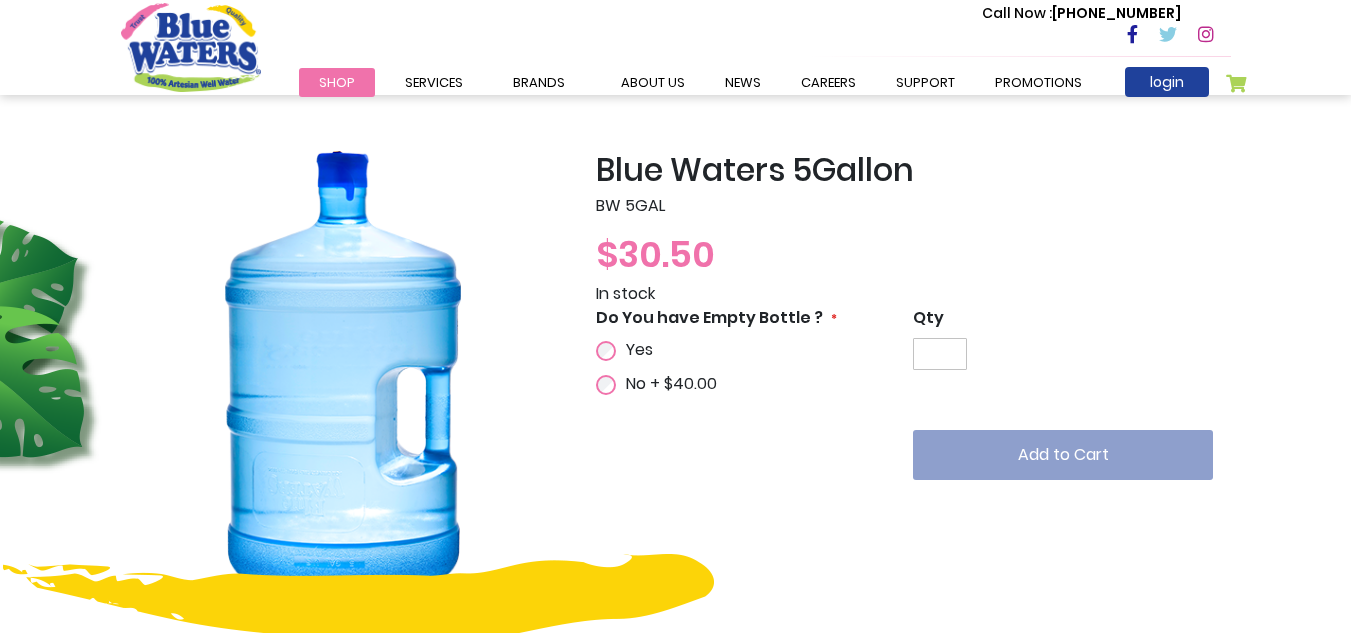 scroll, scrollTop: 0, scrollLeft: 0, axis: both 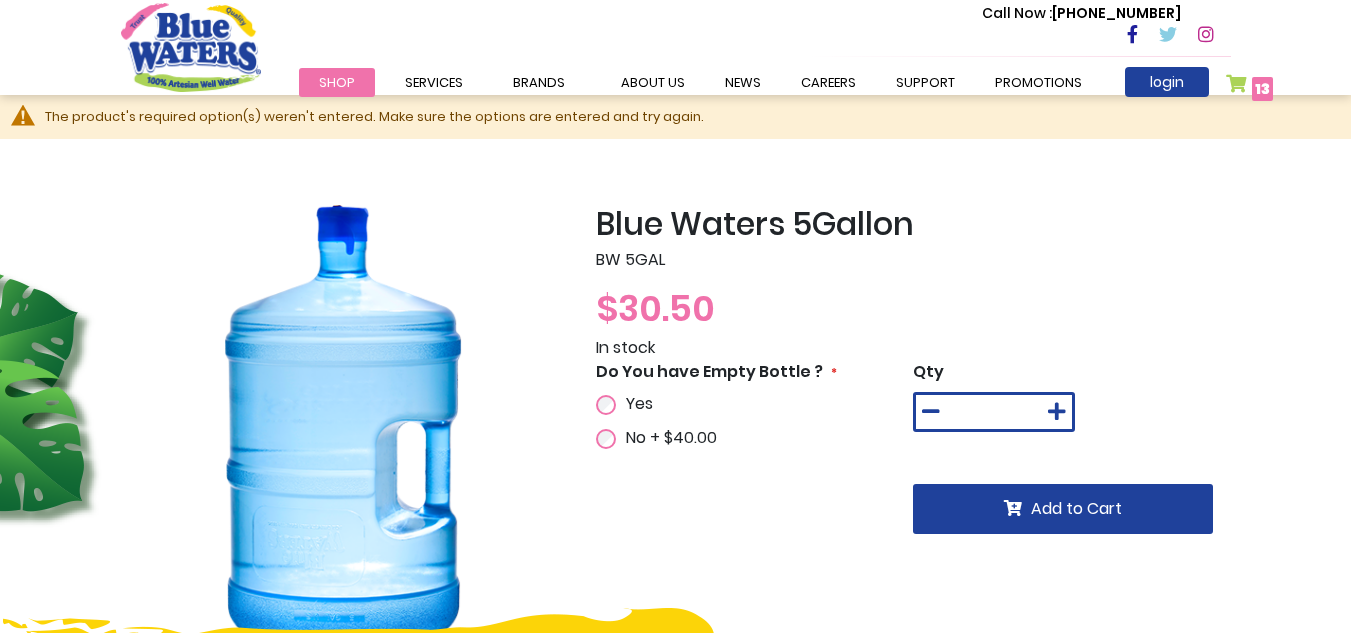 type on "**********" 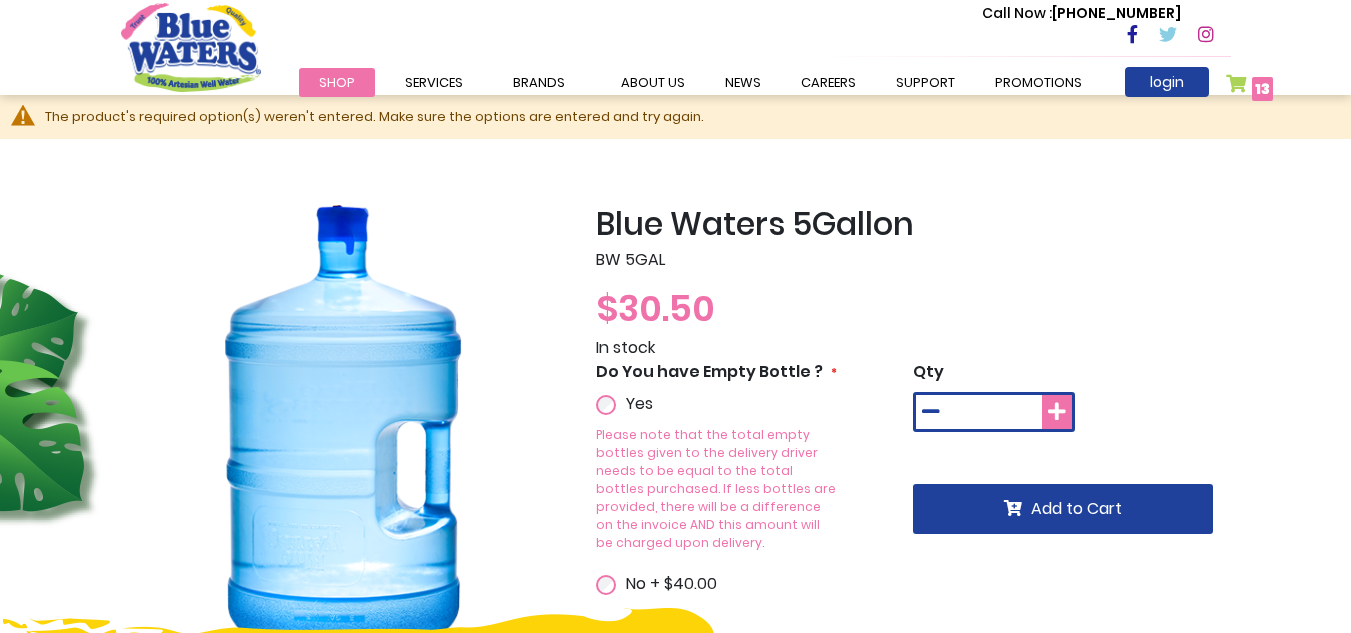 click at bounding box center (1057, 412) 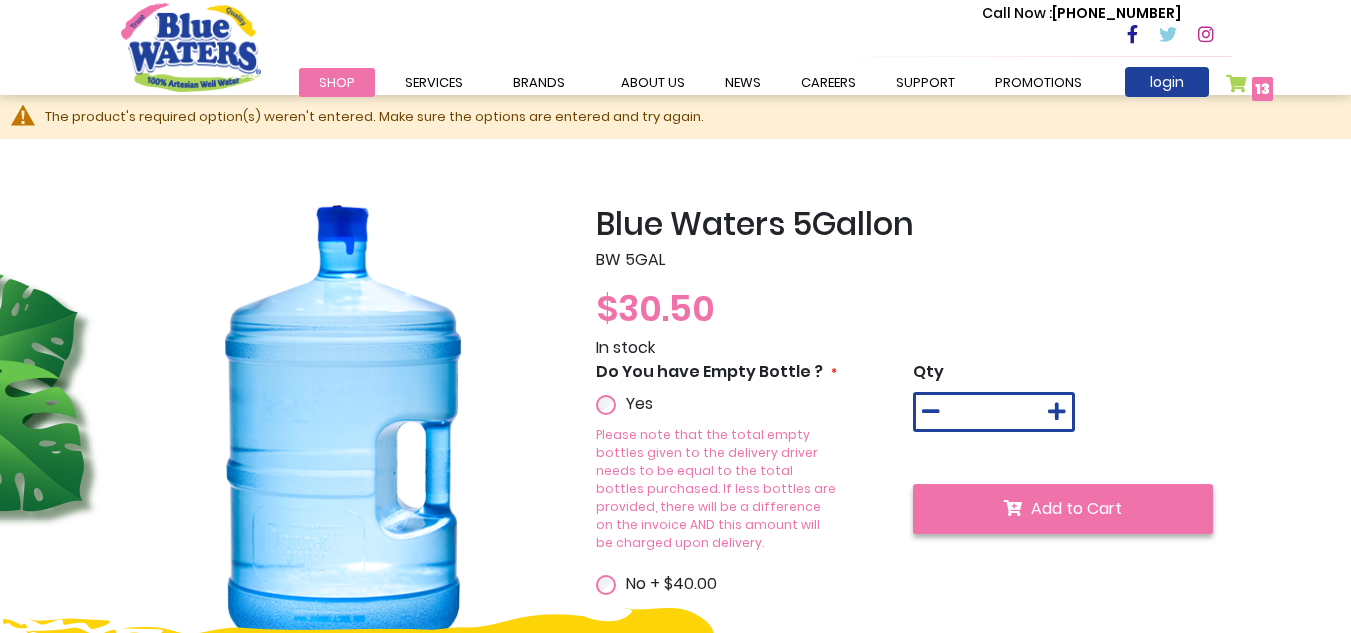click on "Add to Cart" at bounding box center (1063, 509) 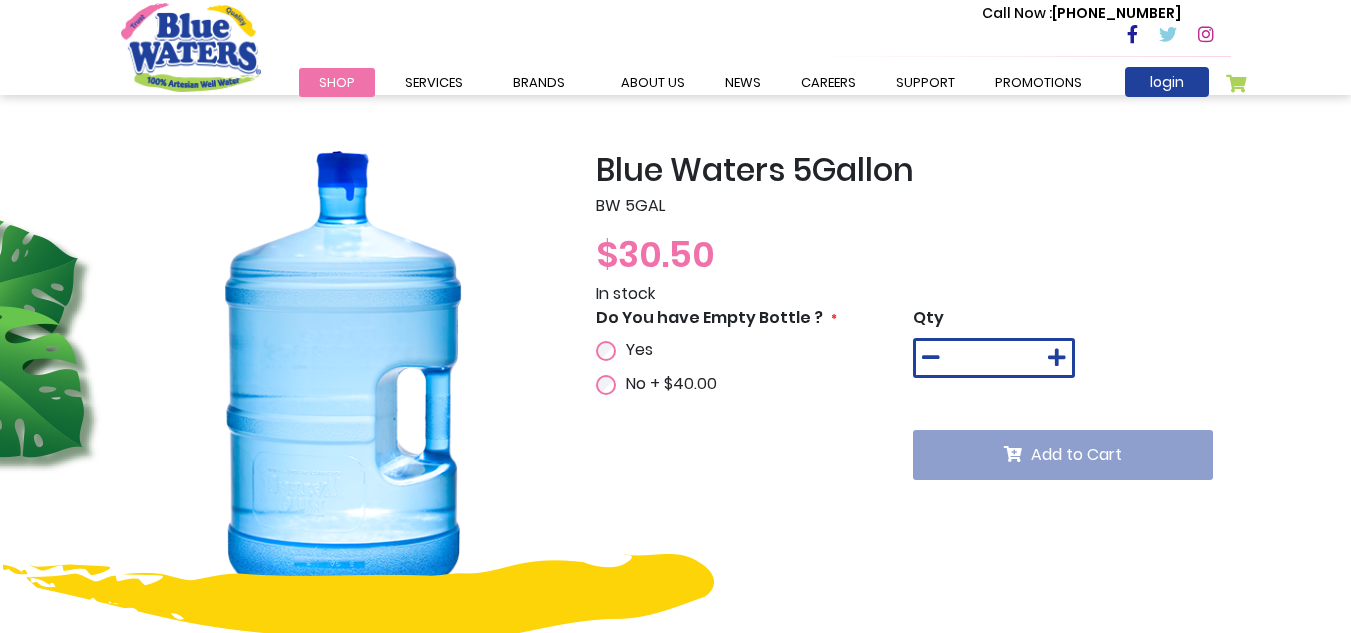 scroll, scrollTop: 0, scrollLeft: 0, axis: both 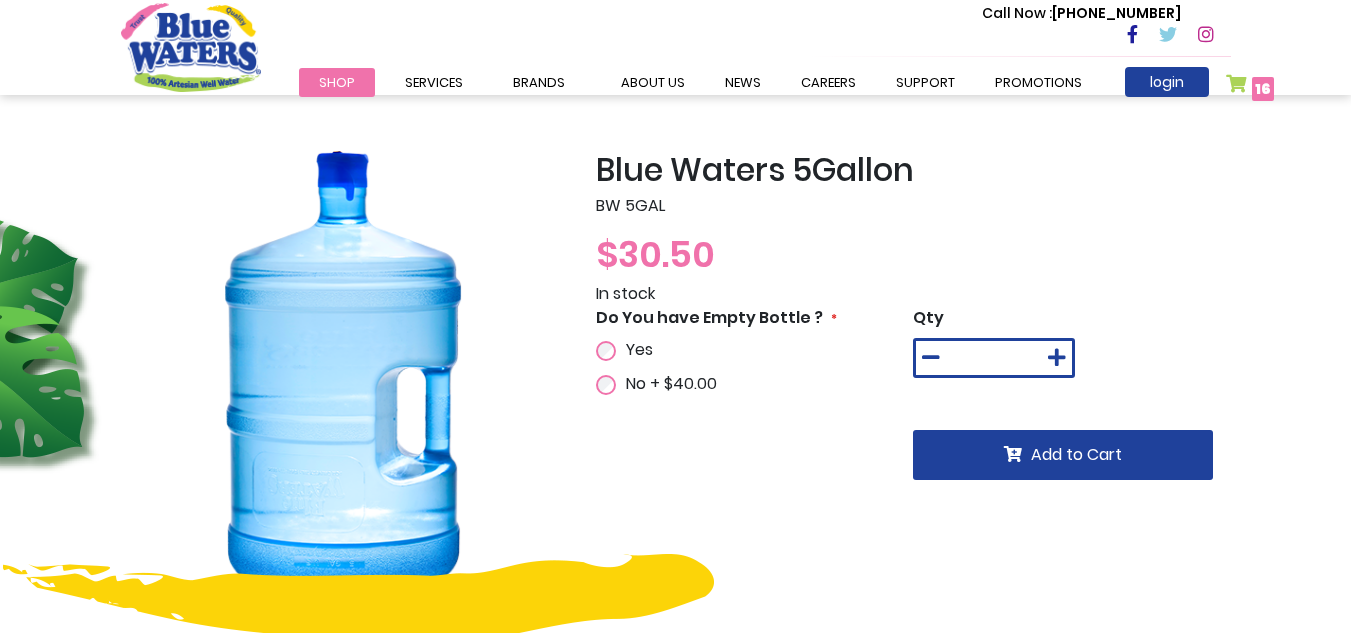 type on "**********" 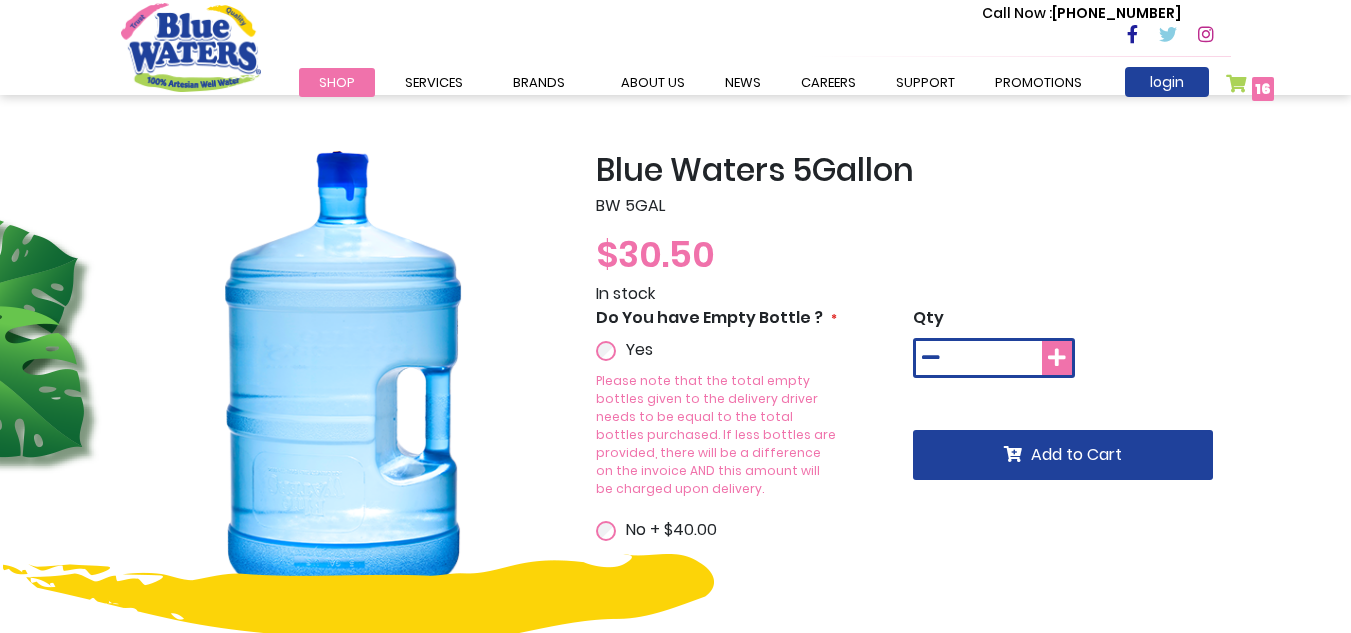 click at bounding box center [1057, 358] 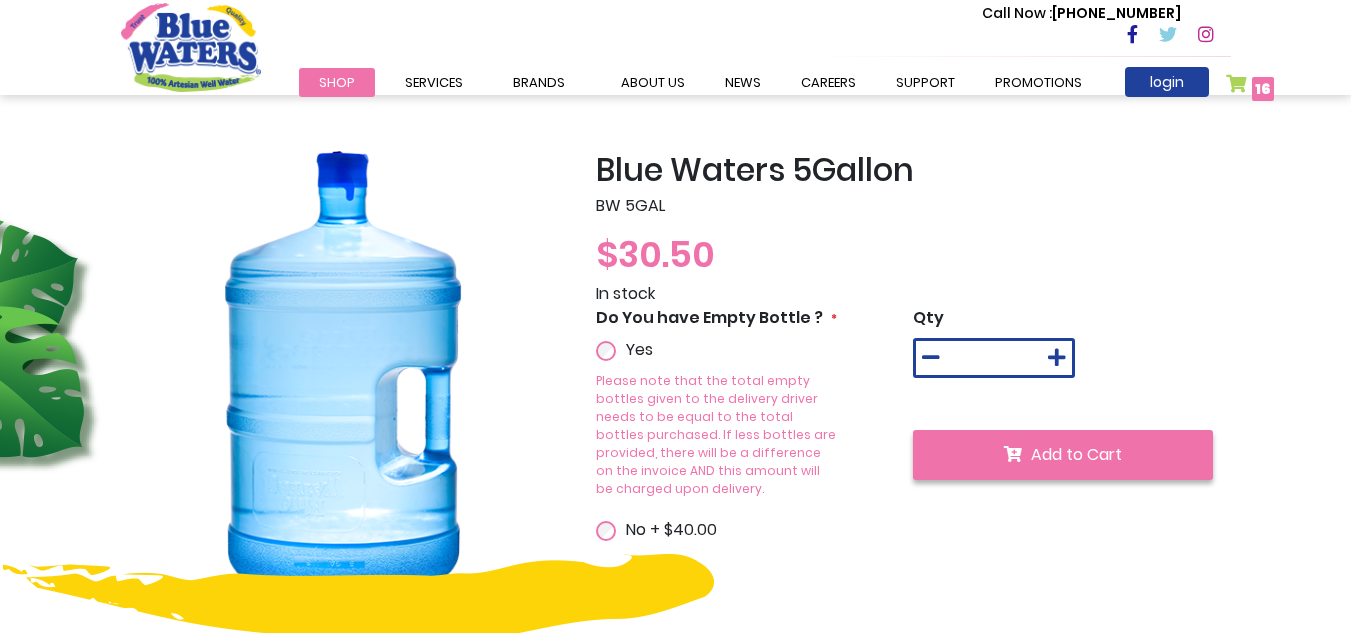 click on "Add to Cart" at bounding box center (1076, 454) 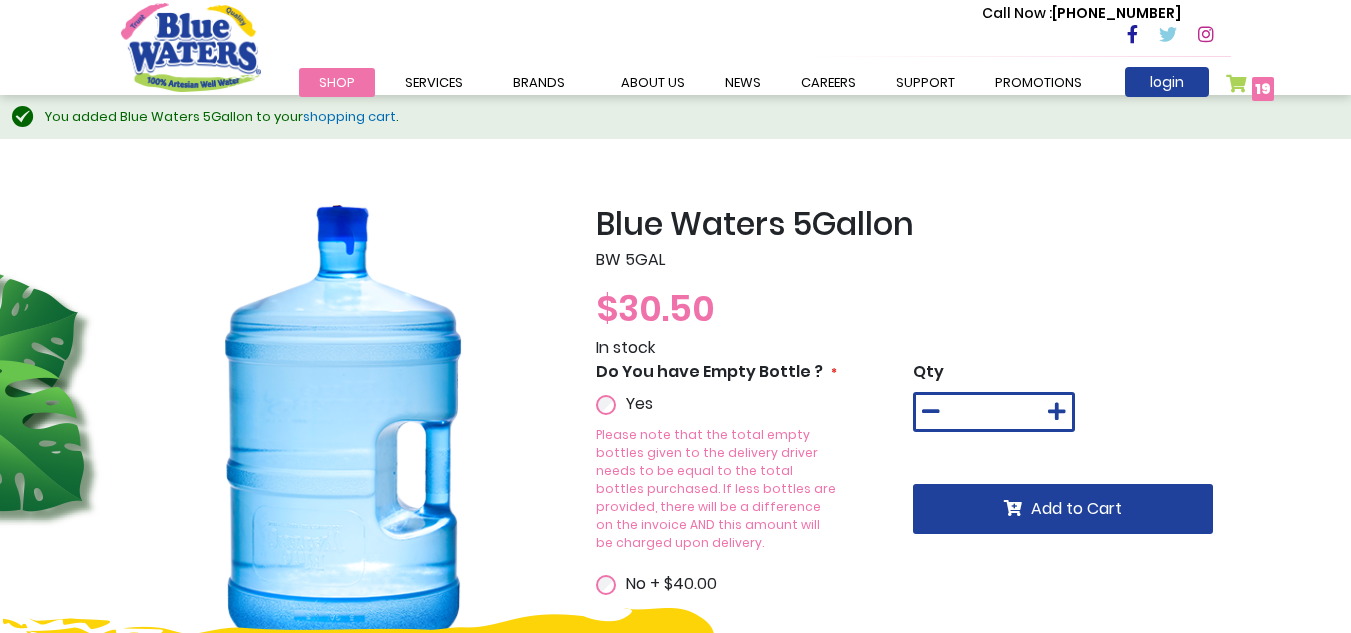 click on "My Cart
19
19
items" at bounding box center (1250, 88) 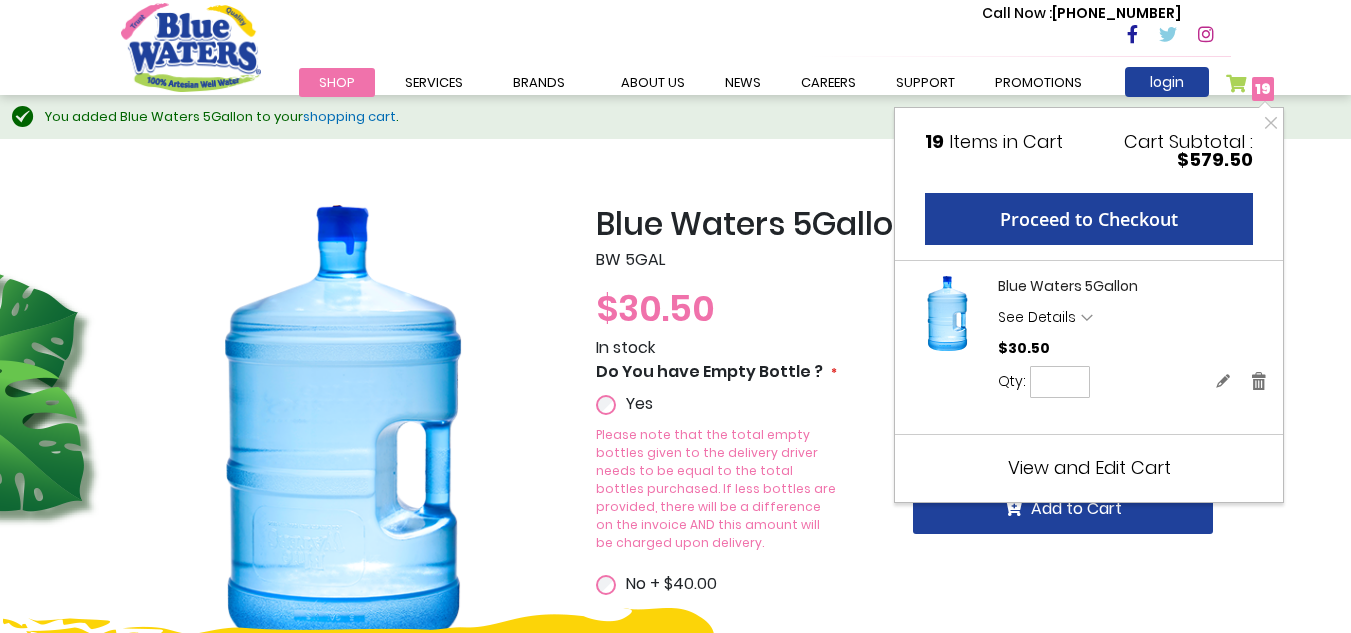 drag, startPoint x: 1065, startPoint y: 387, endPoint x: 1046, endPoint y: 381, distance: 19.924858 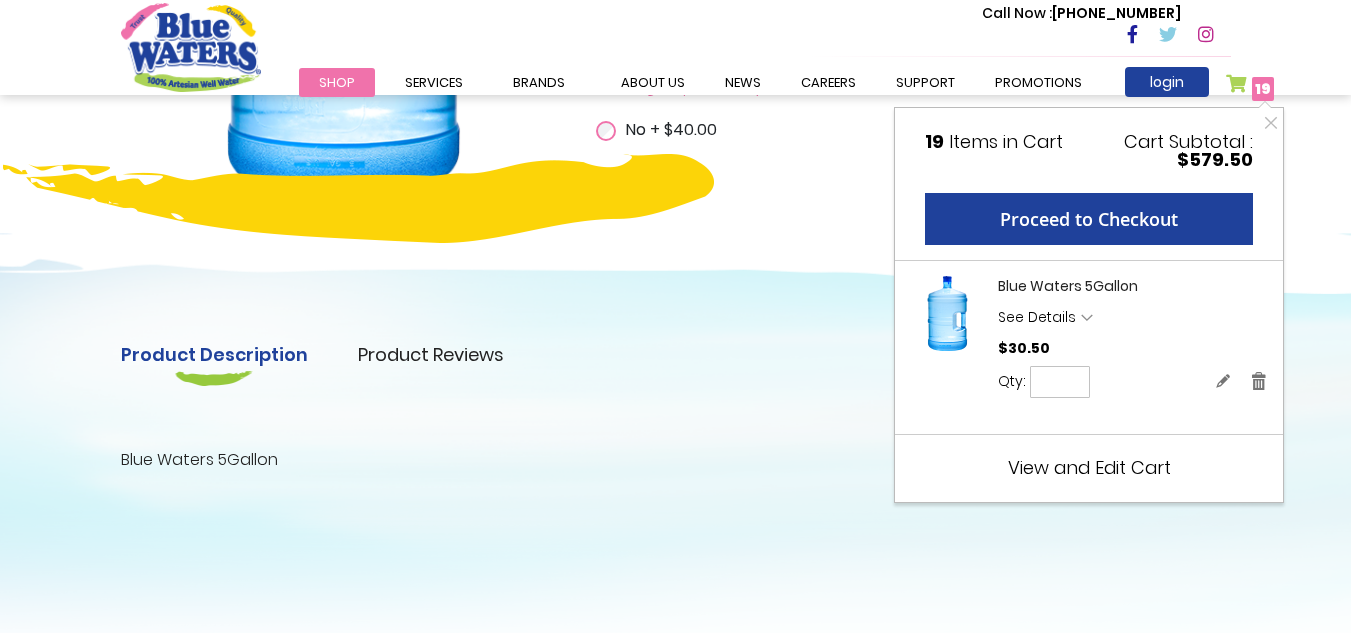scroll, scrollTop: 553, scrollLeft: 0, axis: vertical 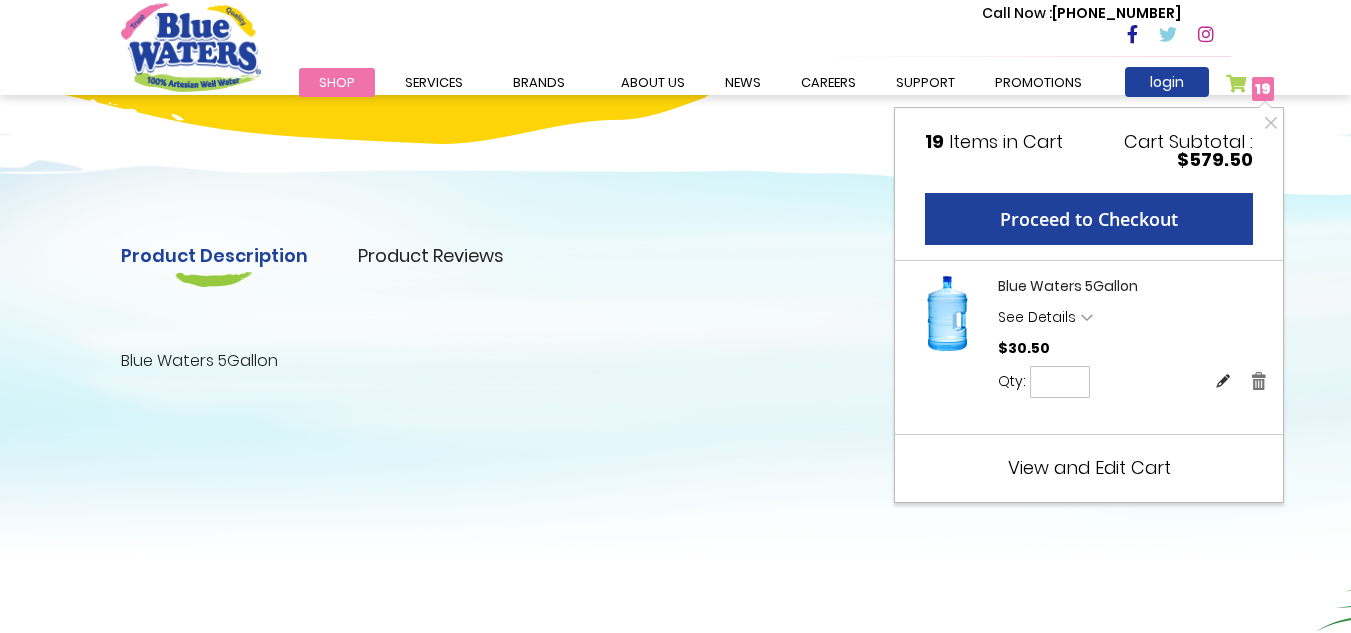 click on "Edit" at bounding box center [1223, 380] 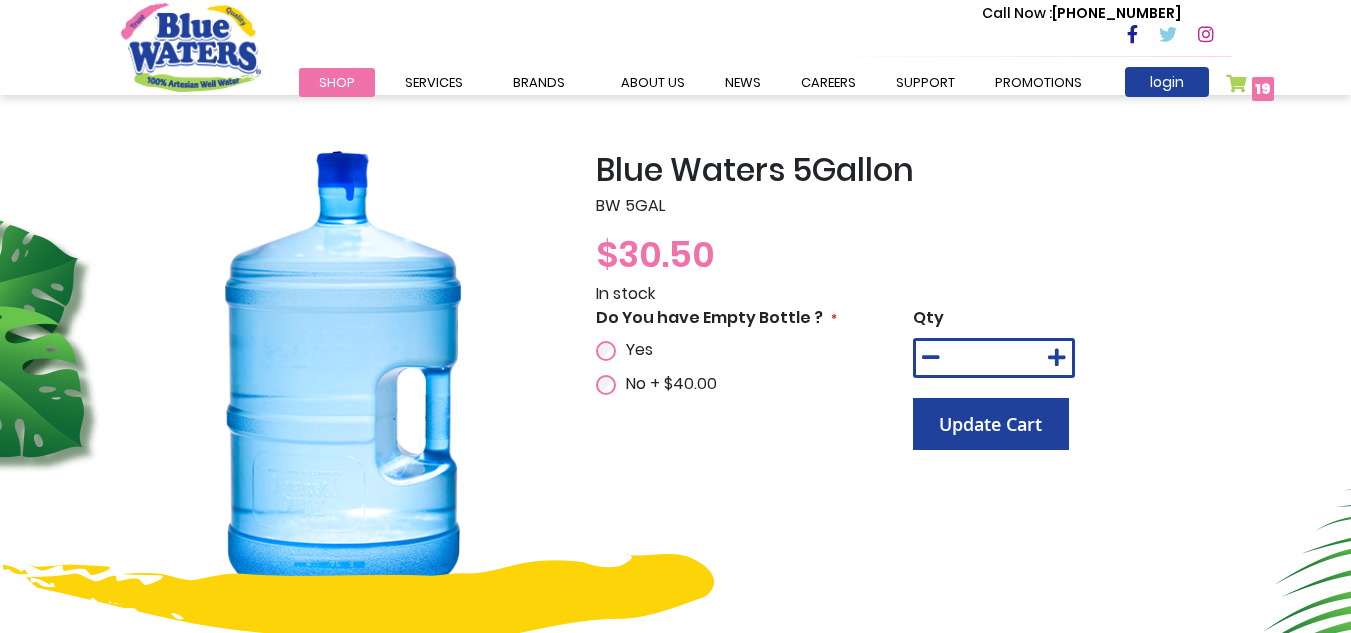 scroll, scrollTop: 0, scrollLeft: 0, axis: both 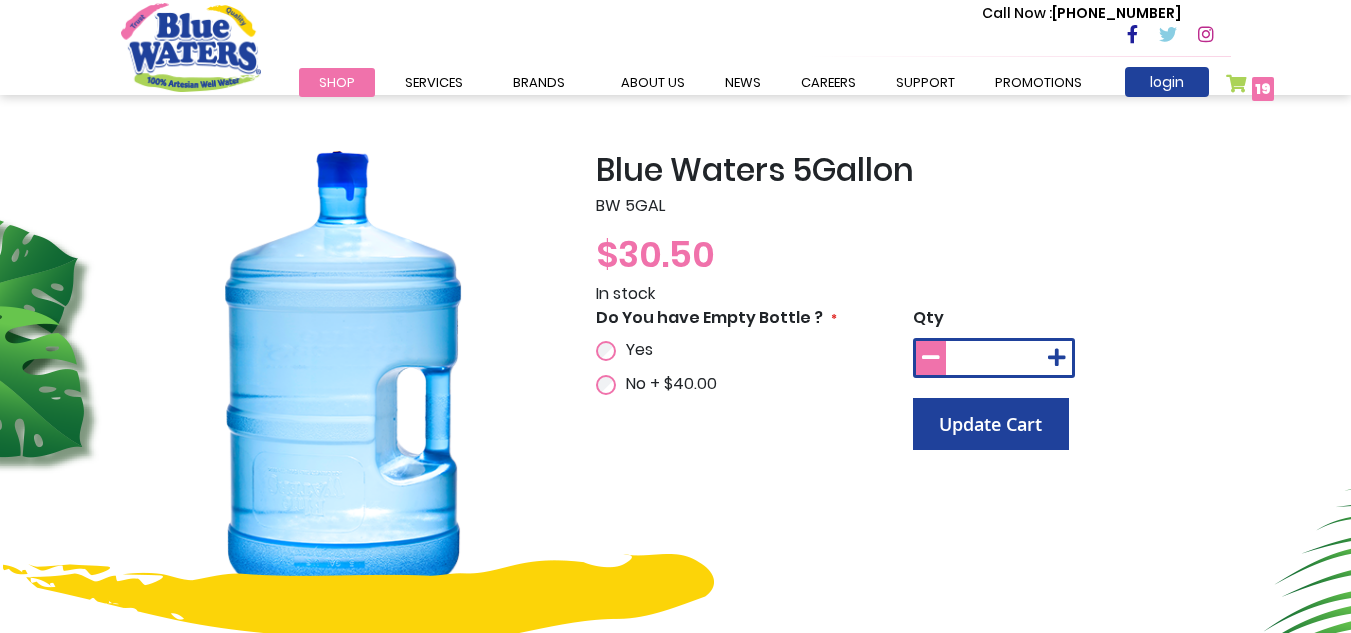 click at bounding box center [931, 358] 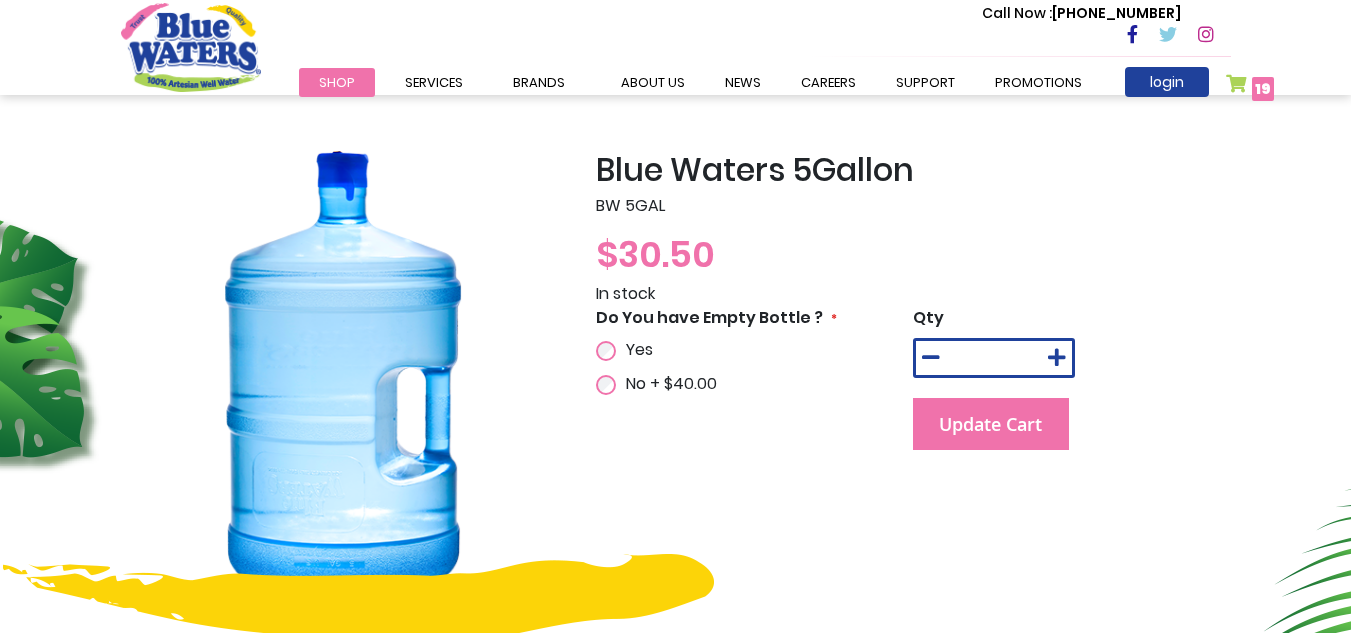 click on "Update Cart" at bounding box center (990, 424) 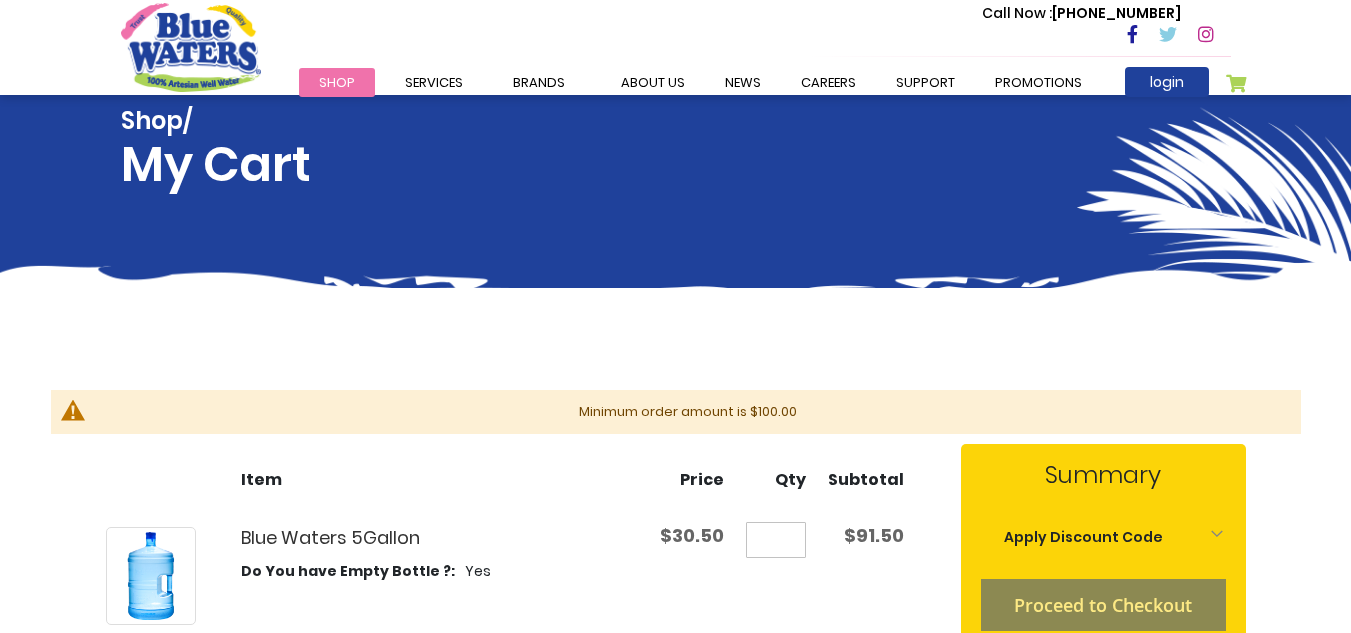 scroll, scrollTop: 0, scrollLeft: 0, axis: both 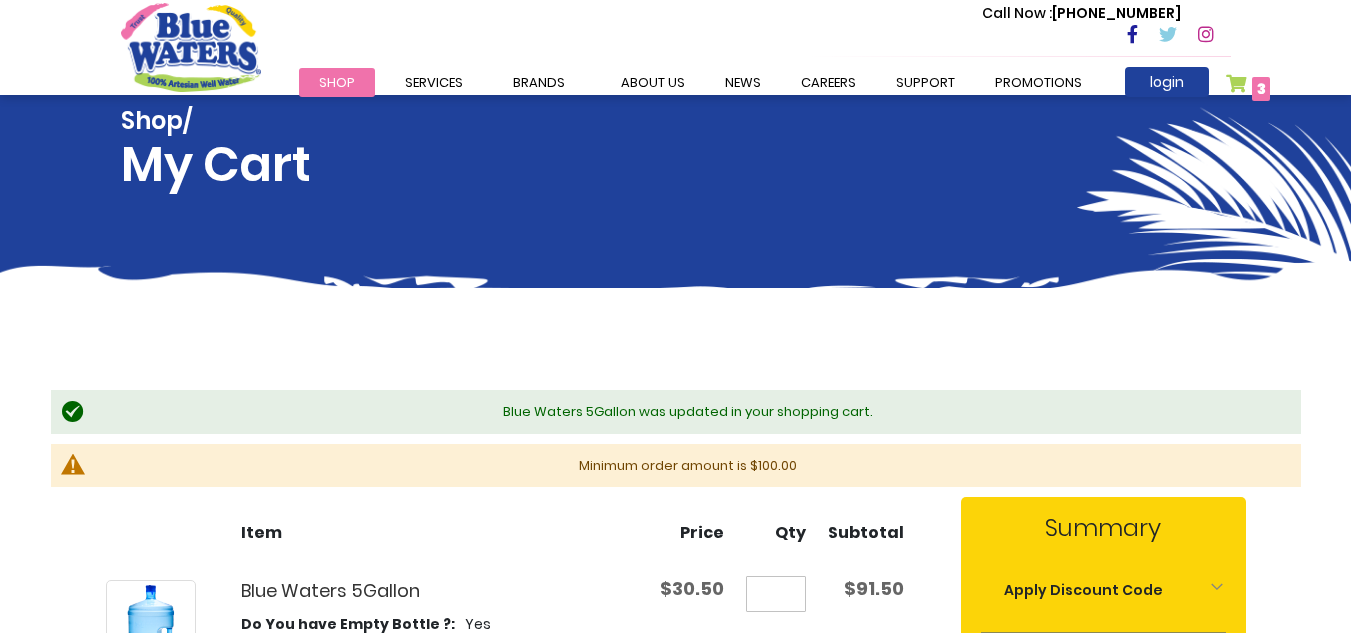 type on "**********" 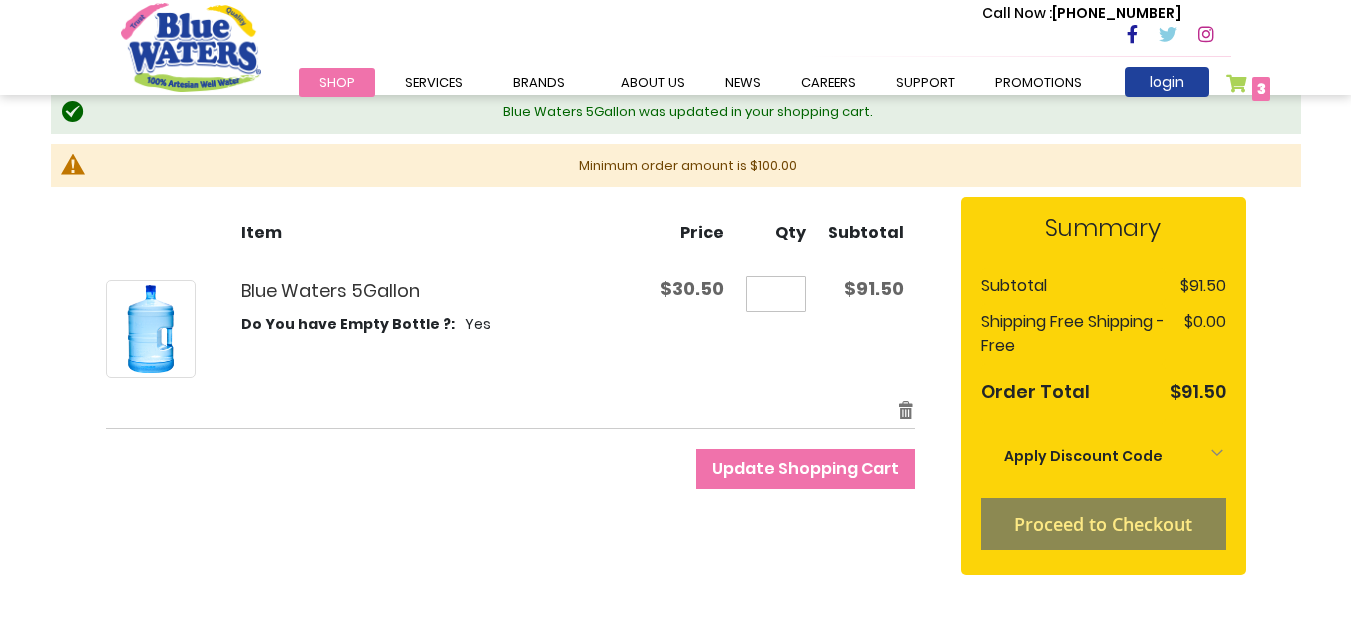 scroll, scrollTop: 294, scrollLeft: 0, axis: vertical 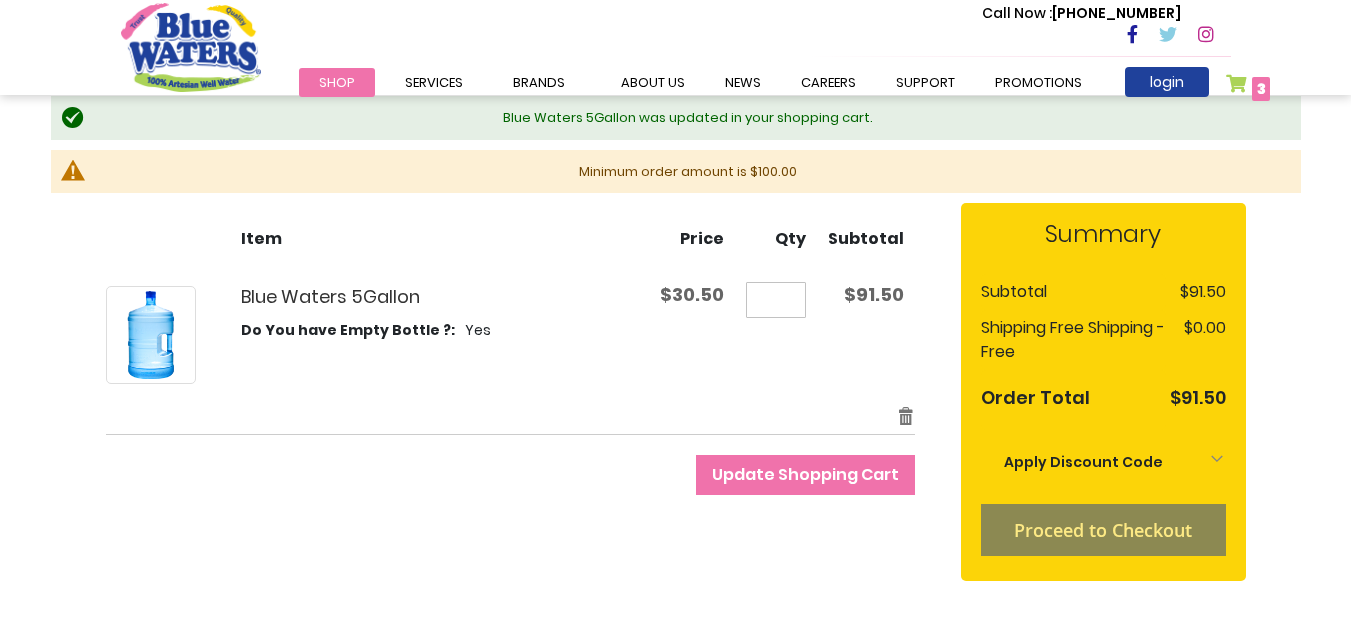 drag, startPoint x: 1364, startPoint y: 144, endPoint x: 1365, endPoint y: 257, distance: 113.004425 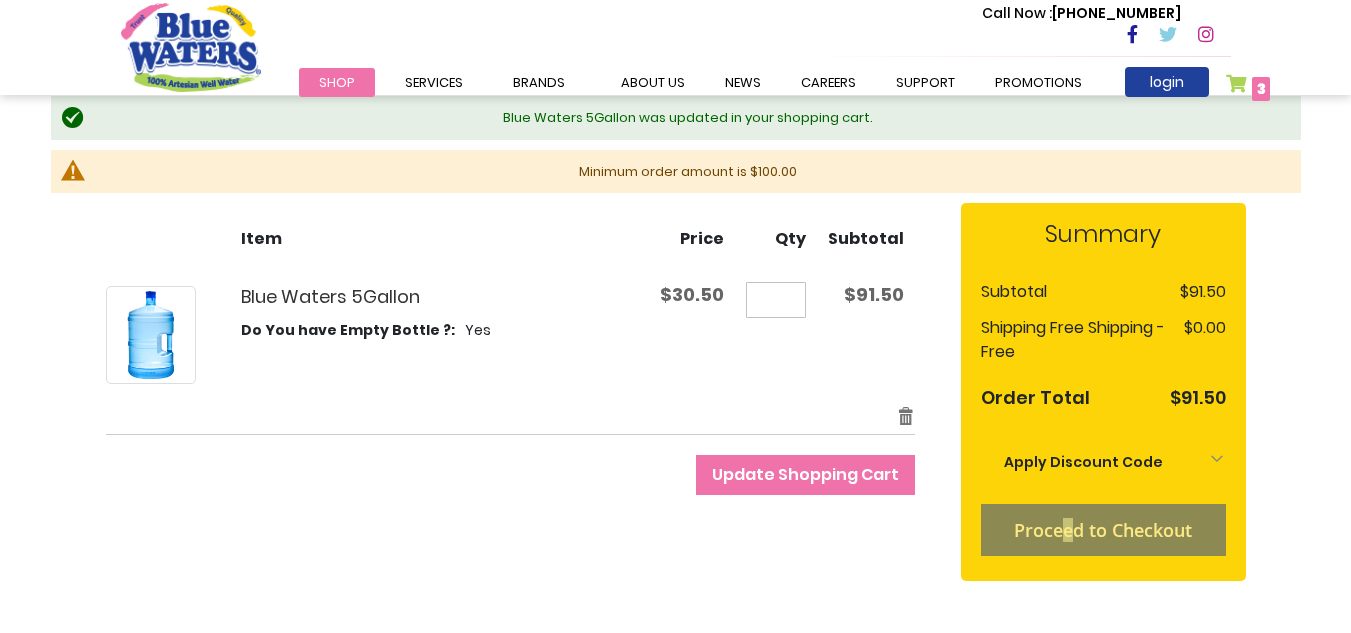 click on "Proceed to Checkout" at bounding box center (1103, 530) 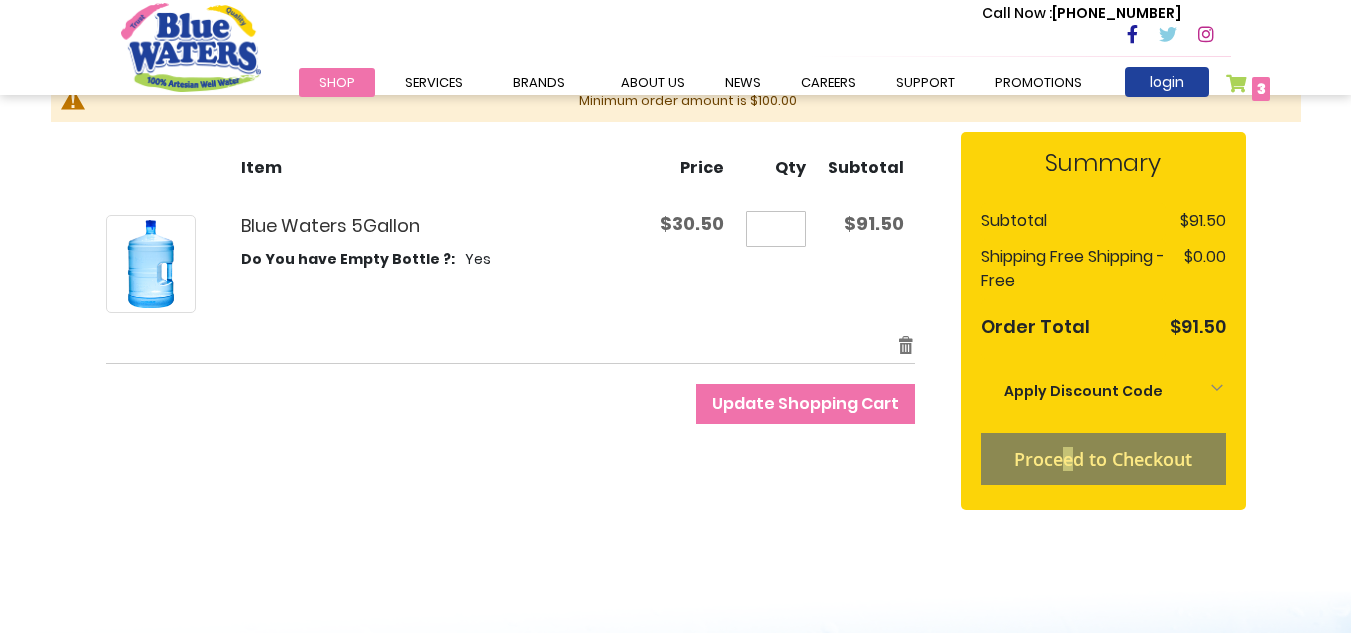 scroll, scrollTop: 356, scrollLeft: 0, axis: vertical 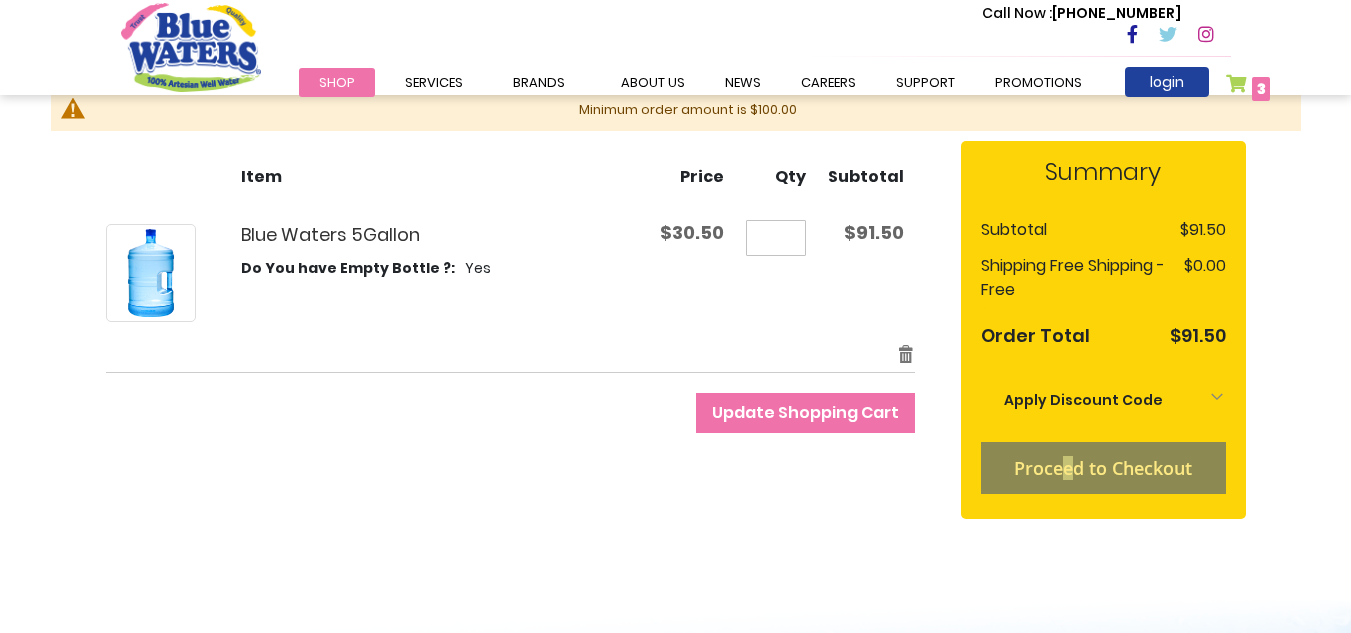 click on "Update Shopping Cart" at bounding box center [805, 412] 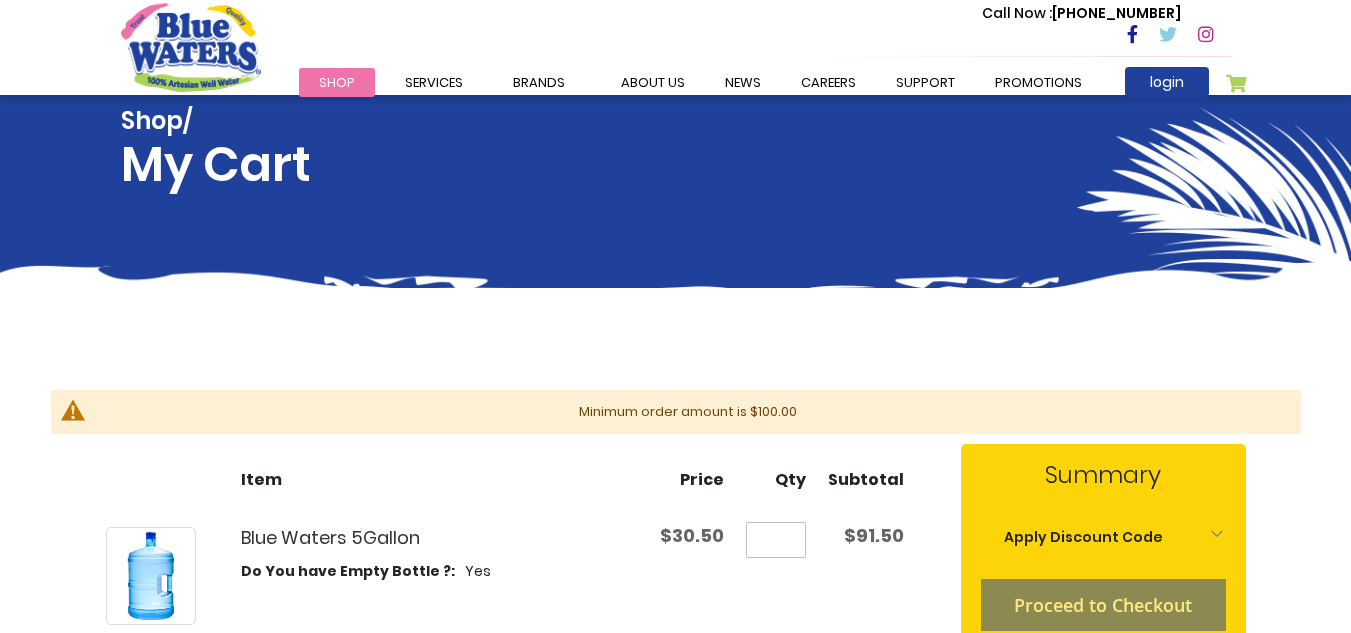 scroll, scrollTop: 0, scrollLeft: 0, axis: both 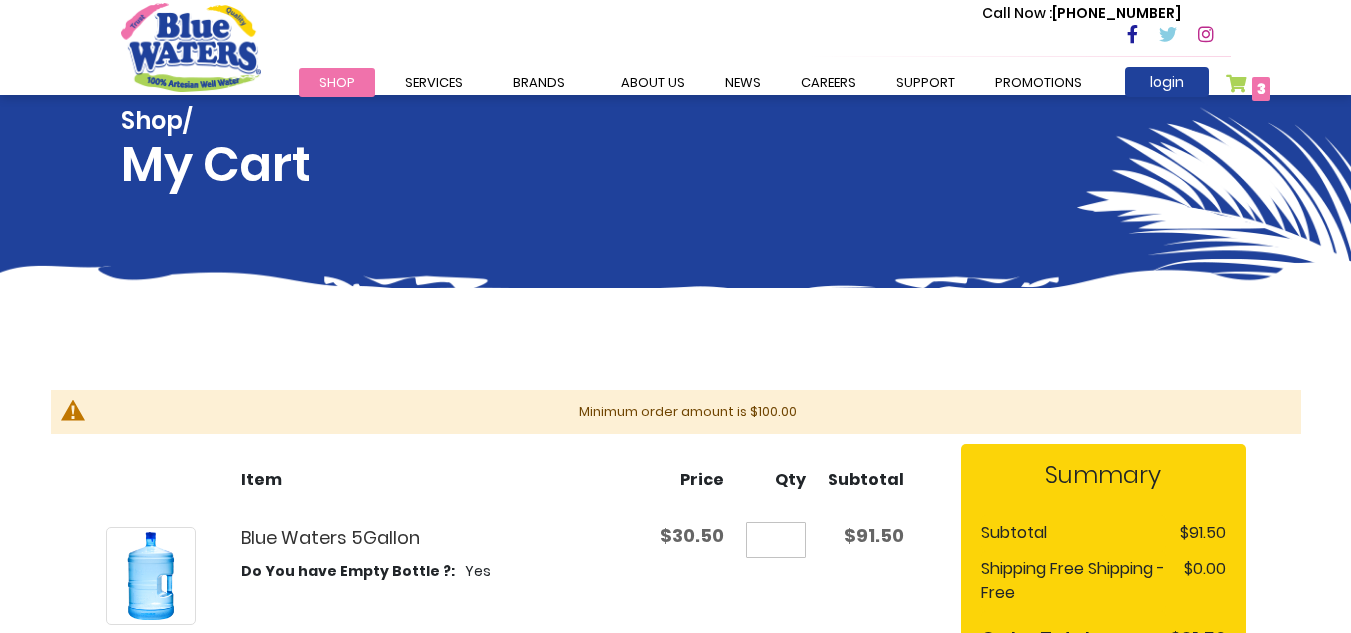 type on "**********" 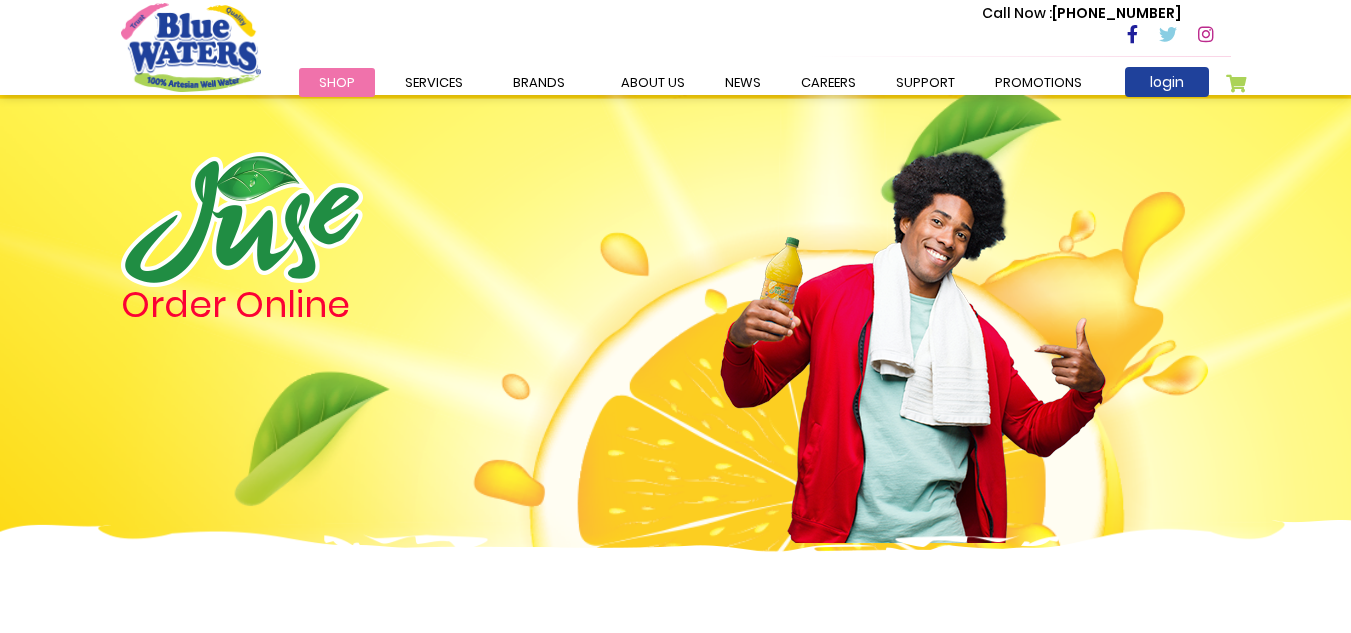 scroll, scrollTop: 0, scrollLeft: 0, axis: both 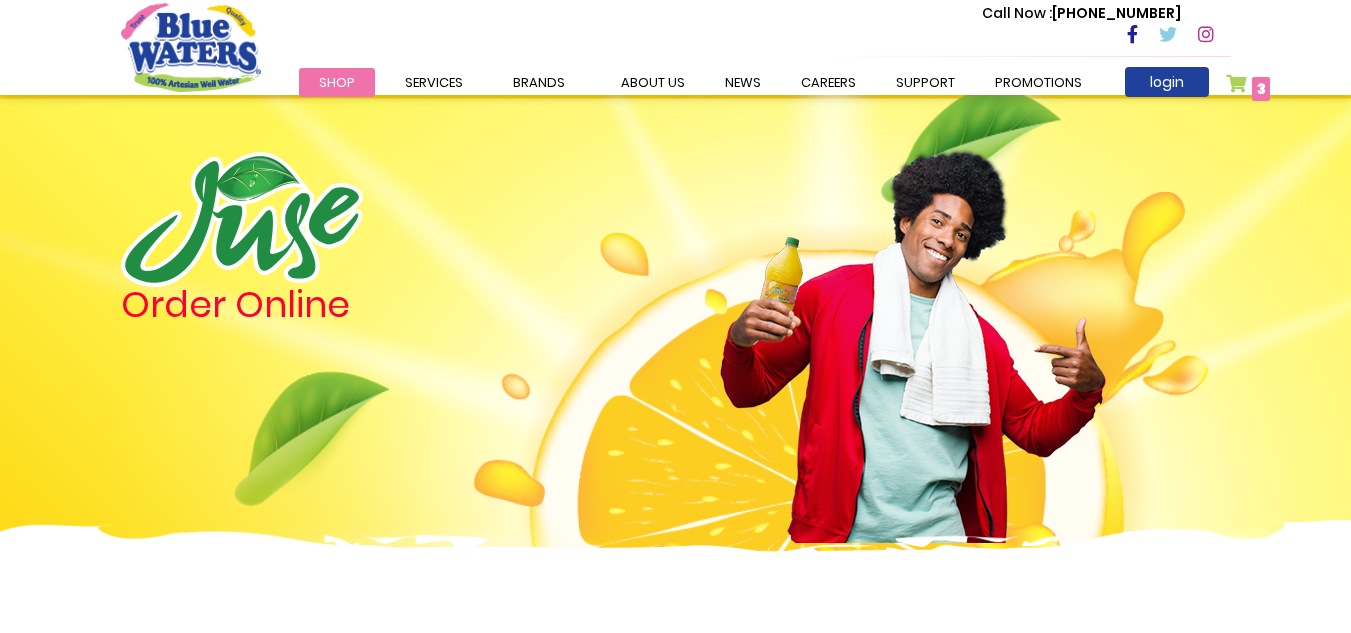 type on "**********" 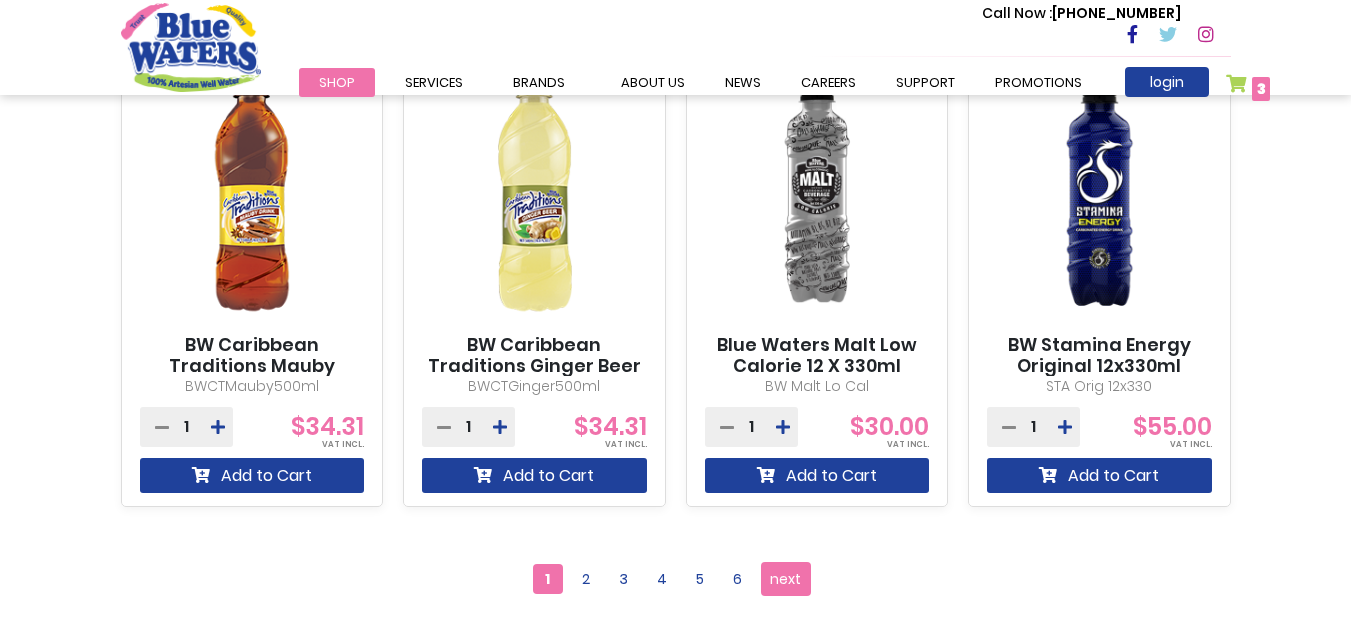 scroll, scrollTop: 1759, scrollLeft: 0, axis: vertical 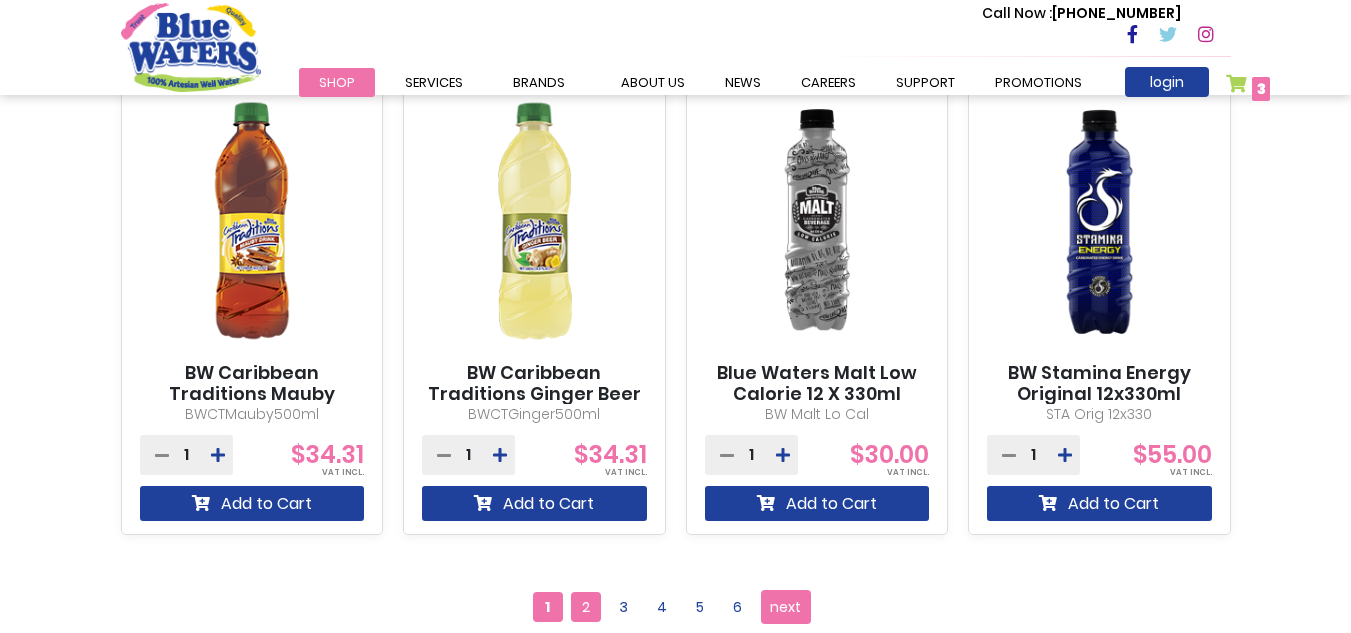 click on "2" at bounding box center [586, 607] 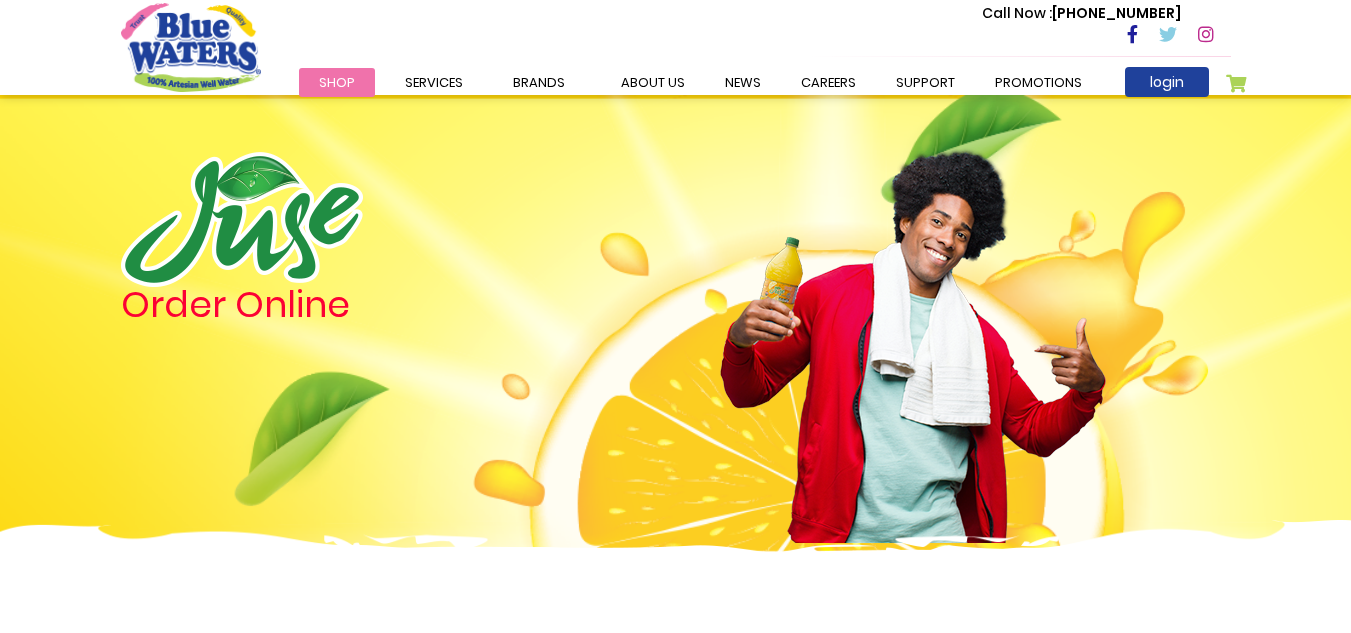 scroll, scrollTop: 0, scrollLeft: 0, axis: both 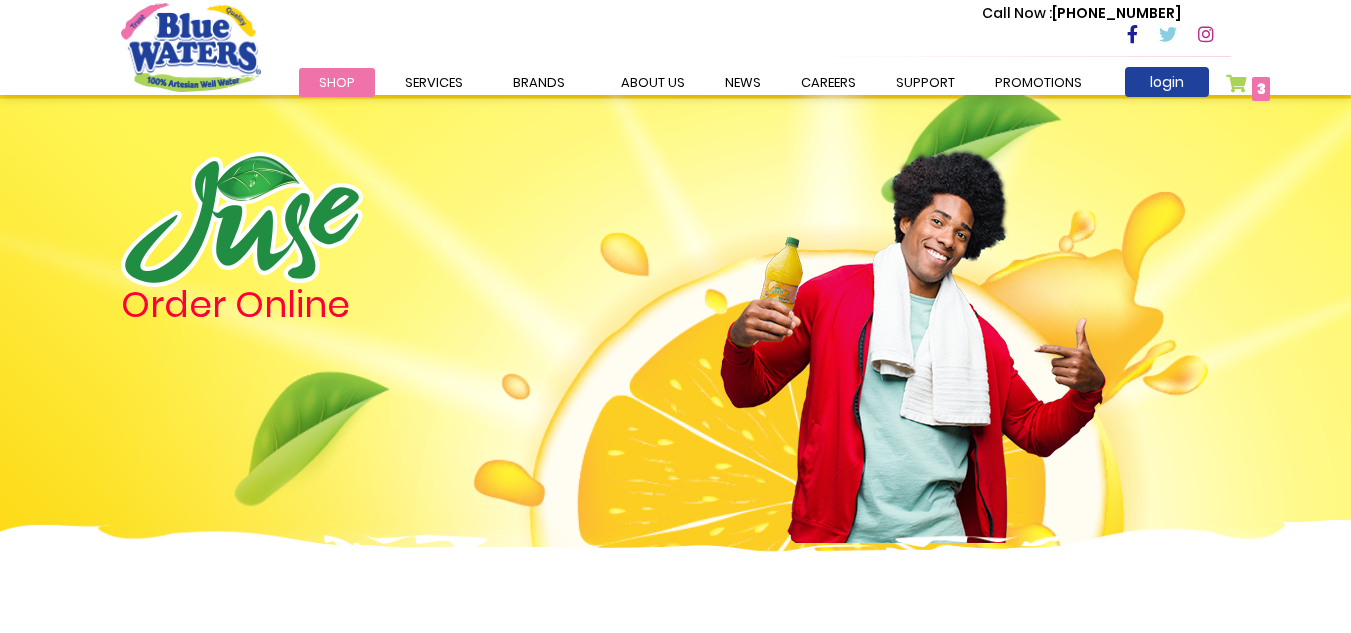 type on "**********" 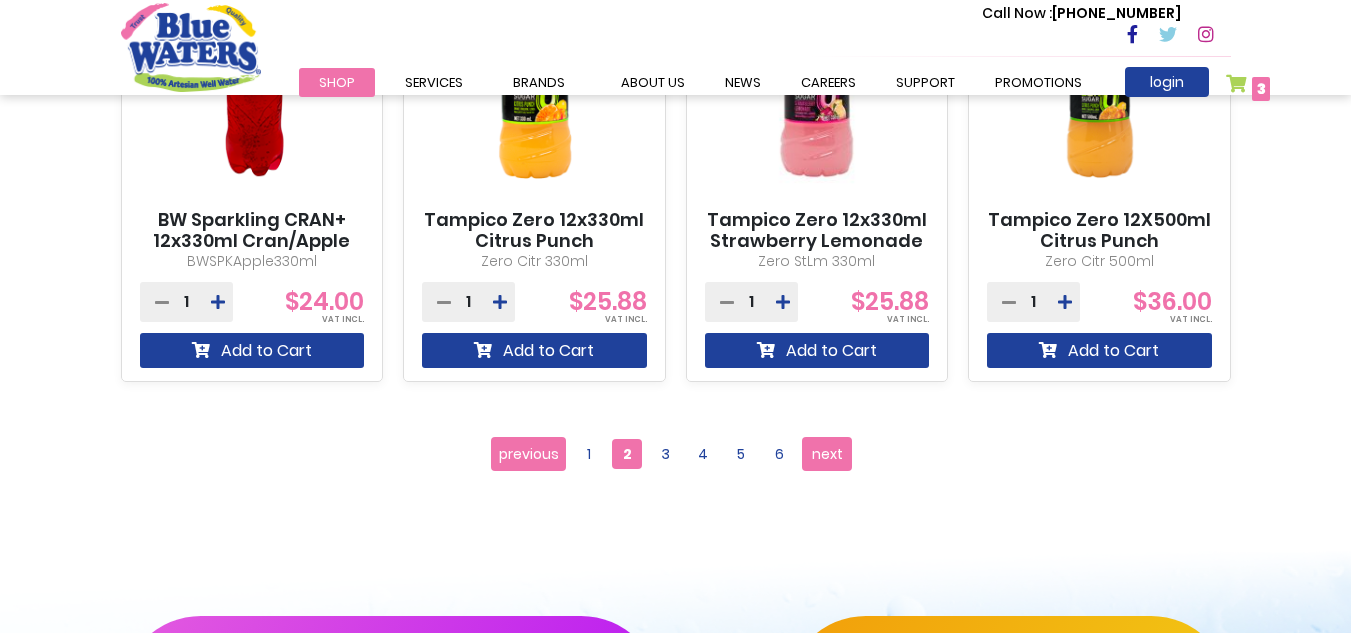 scroll, scrollTop: 1966, scrollLeft: 0, axis: vertical 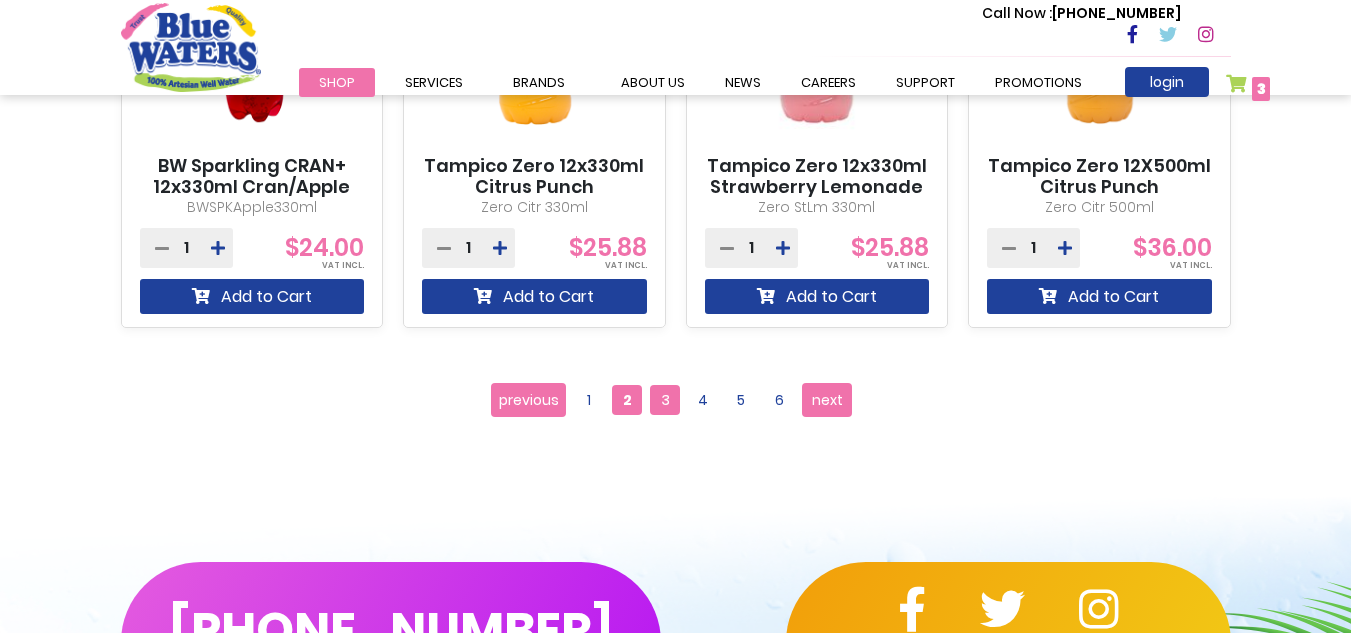 click on "3" at bounding box center [665, 400] 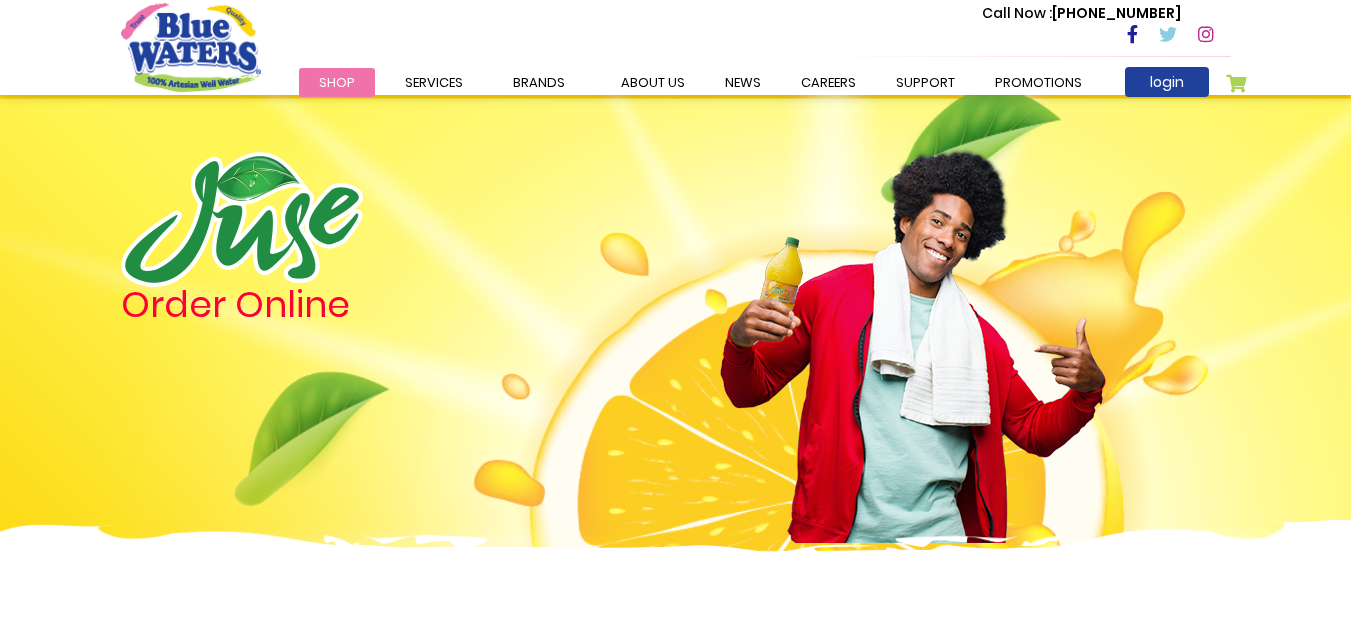scroll, scrollTop: 0, scrollLeft: 0, axis: both 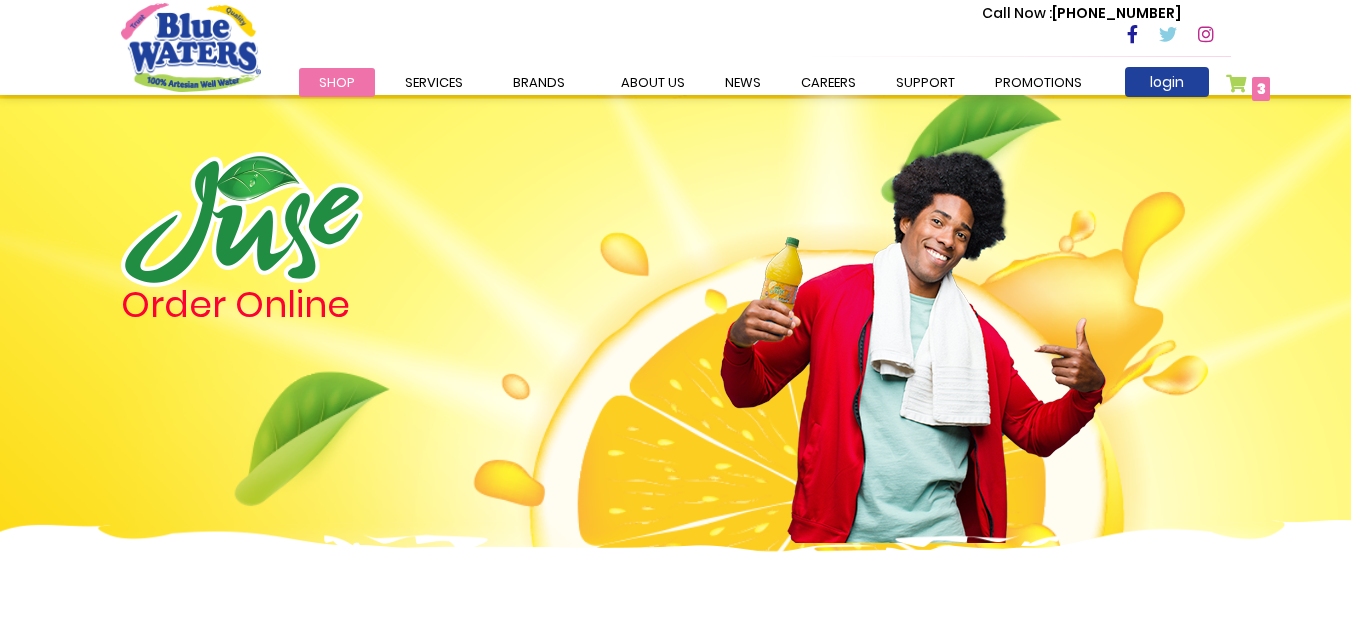 type on "**********" 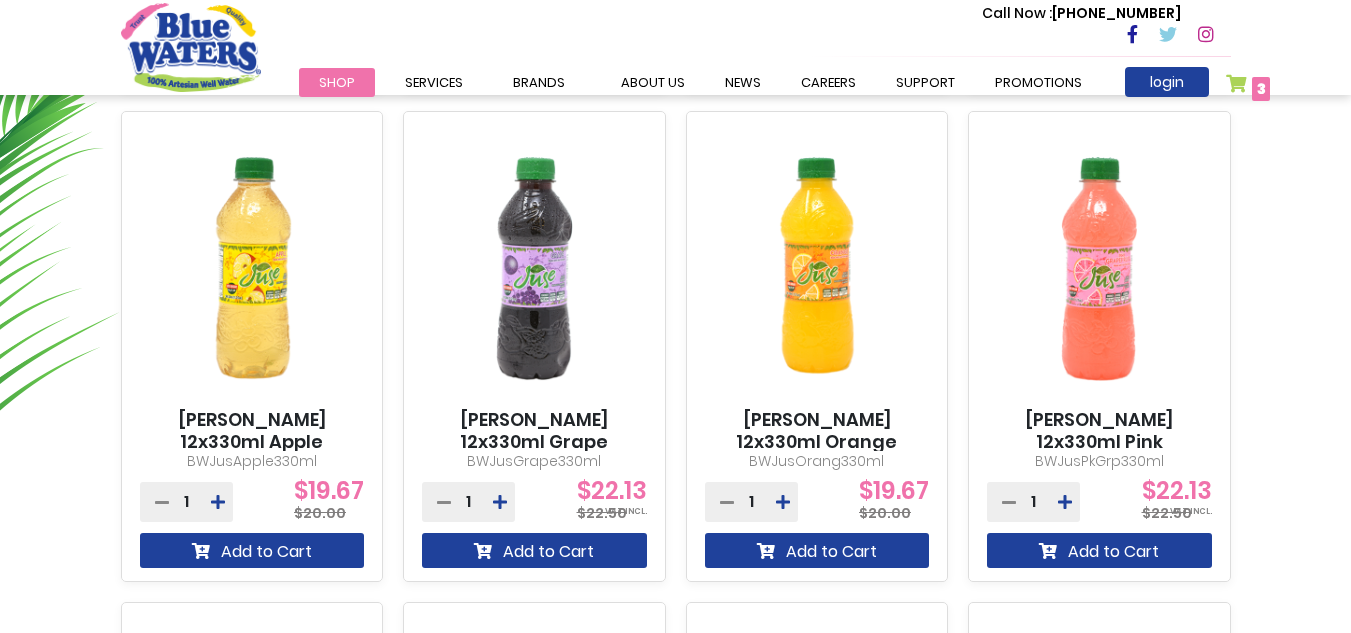 scroll, scrollTop: 1253, scrollLeft: 0, axis: vertical 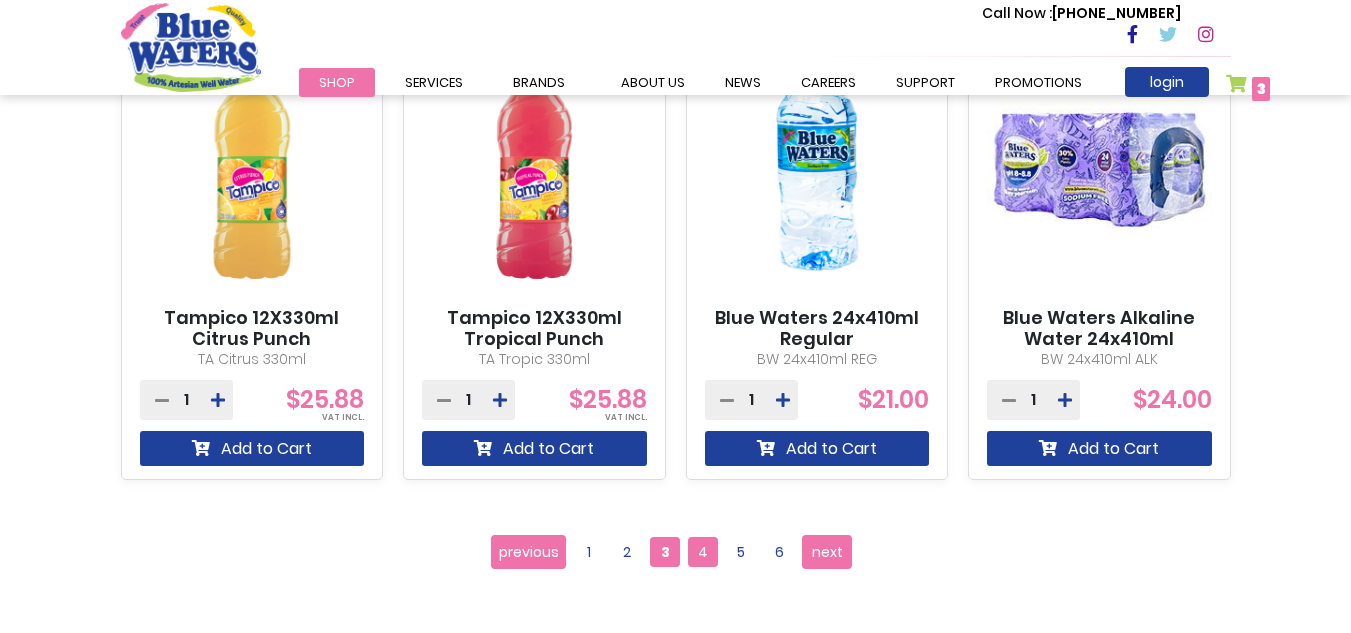 click on "4" at bounding box center [703, 552] 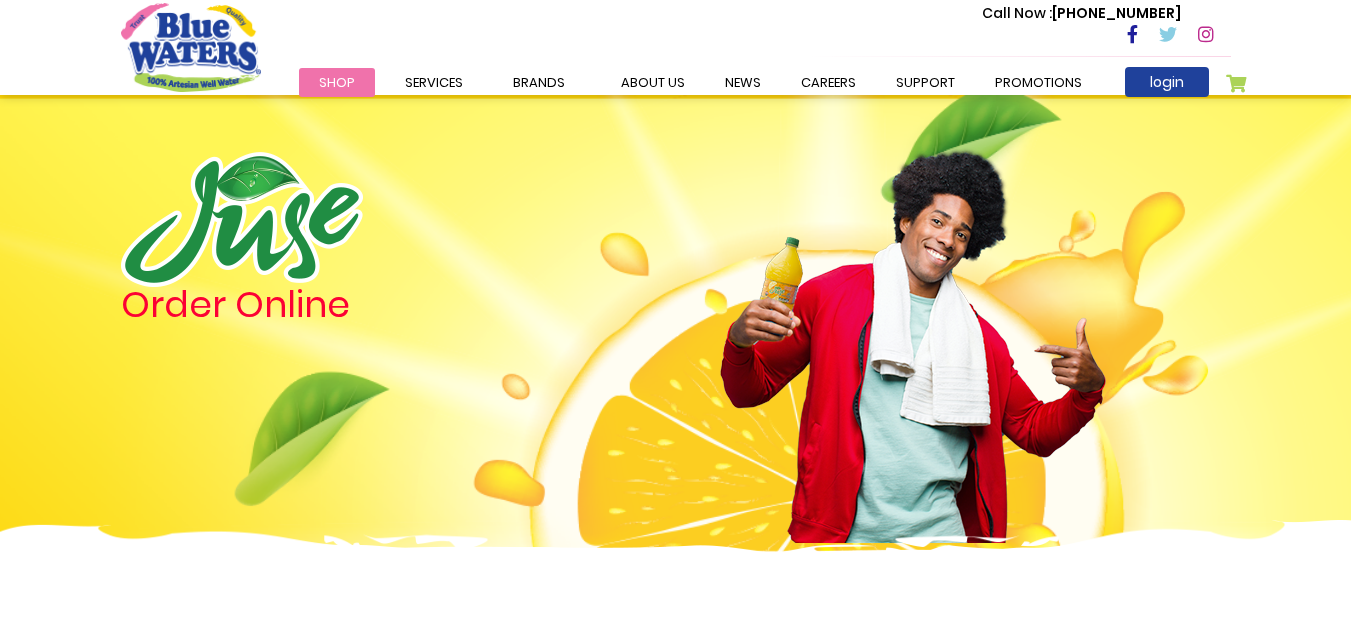 scroll, scrollTop: 0, scrollLeft: 0, axis: both 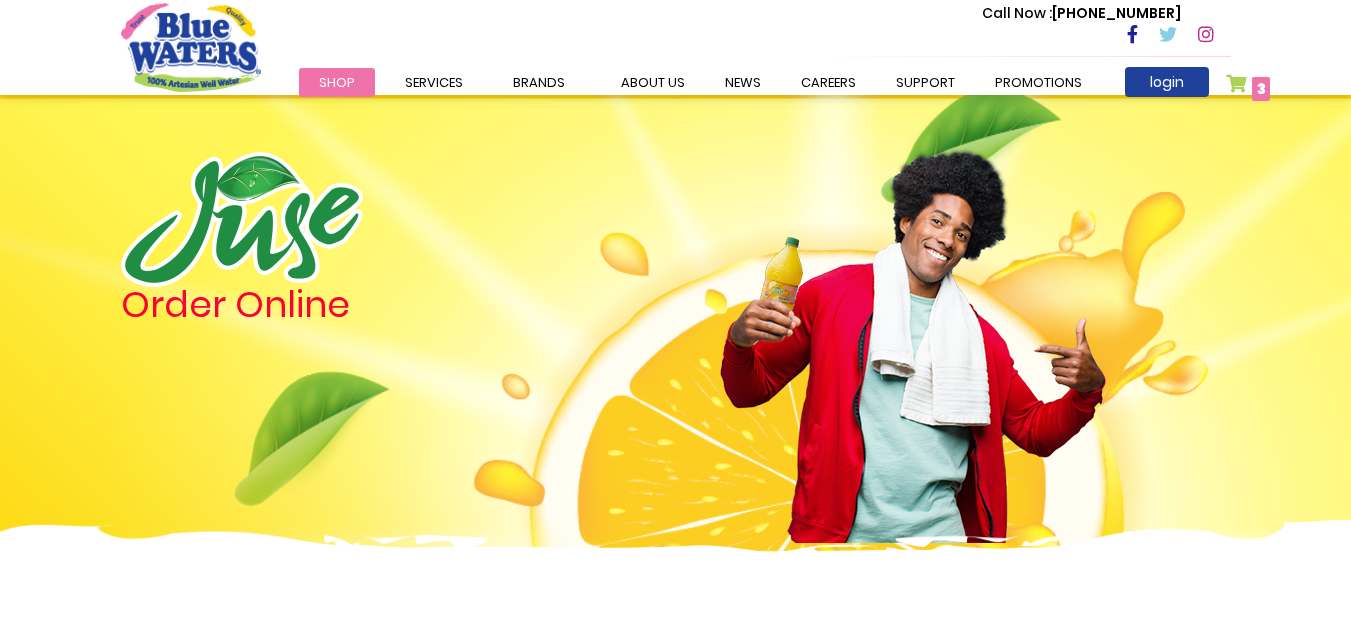 type on "**********" 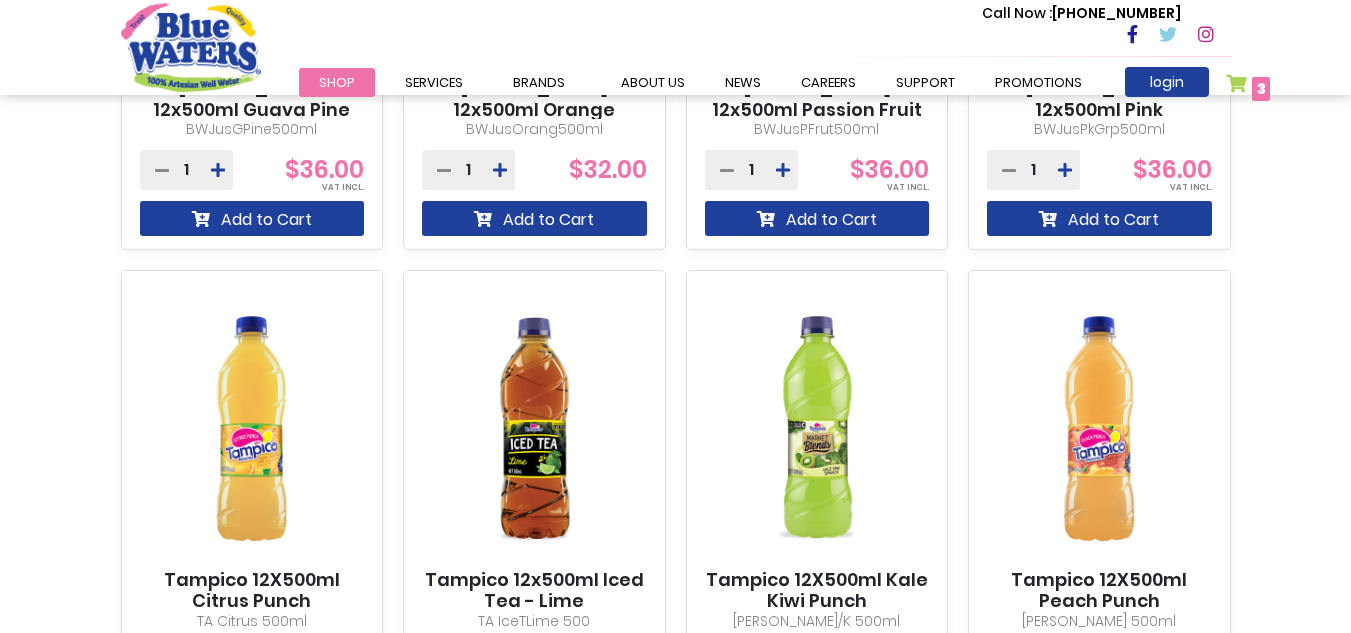 scroll, scrollTop: 1601, scrollLeft: 0, axis: vertical 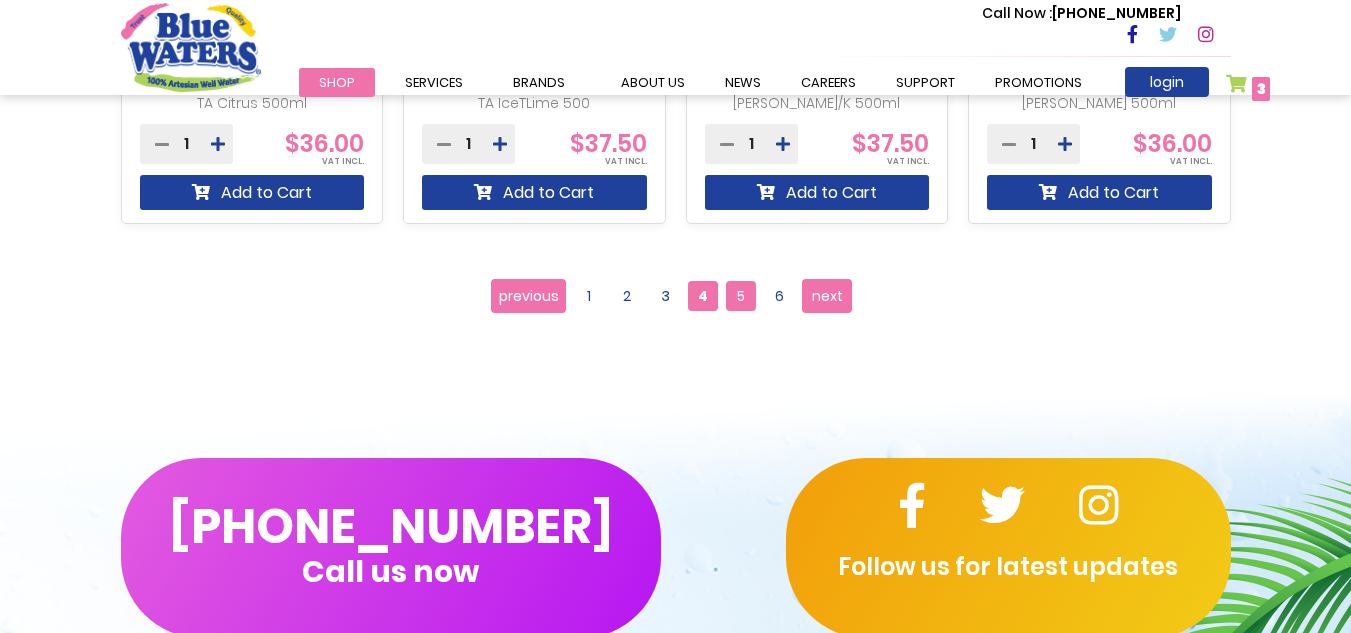 click on "5" at bounding box center (741, 296) 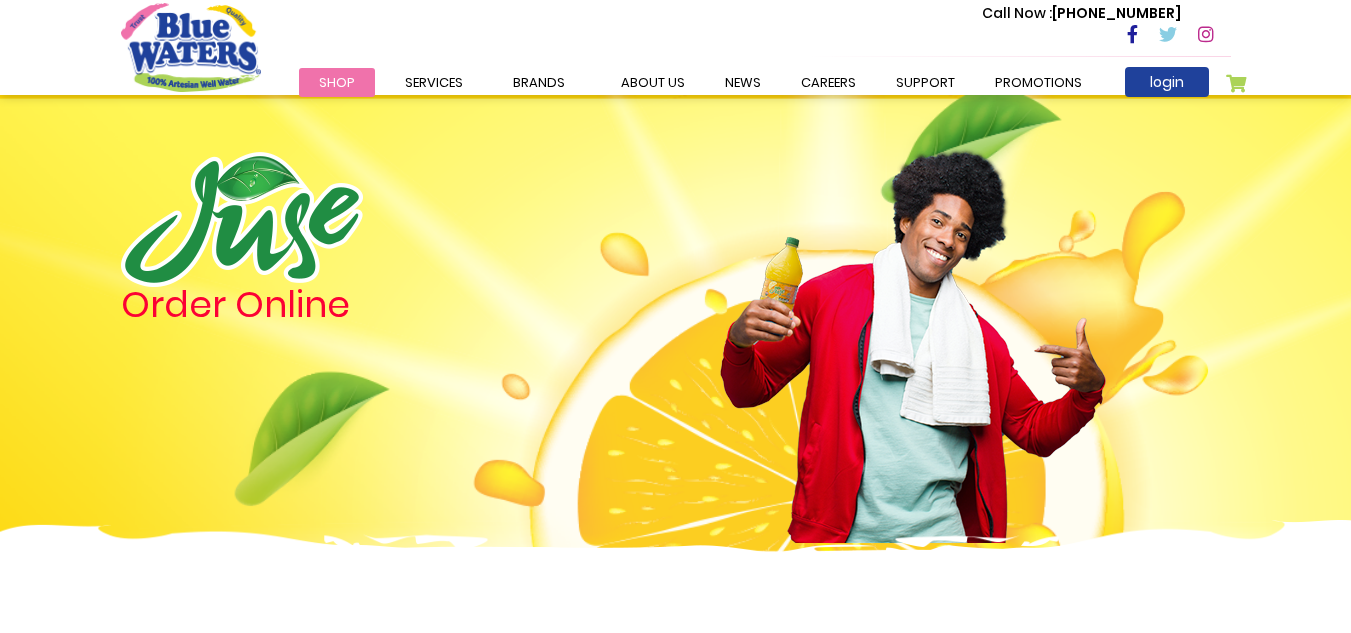 scroll, scrollTop: 0, scrollLeft: 0, axis: both 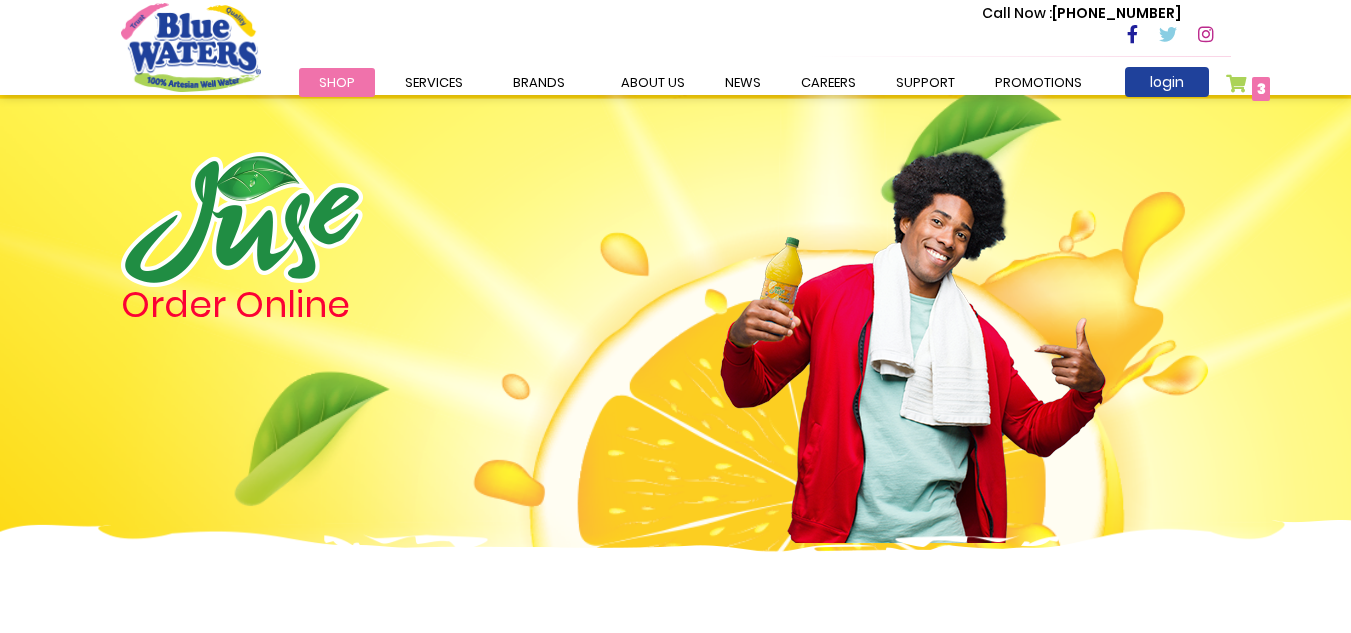 type on "**********" 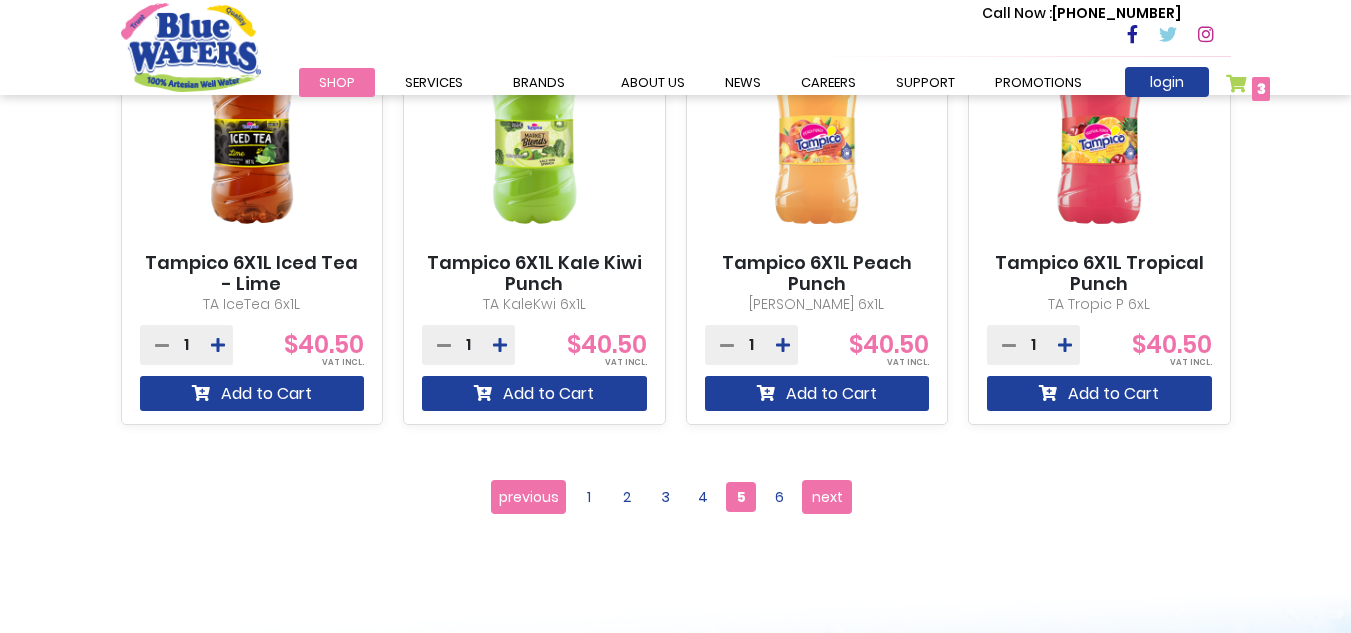 scroll, scrollTop: 1920, scrollLeft: 0, axis: vertical 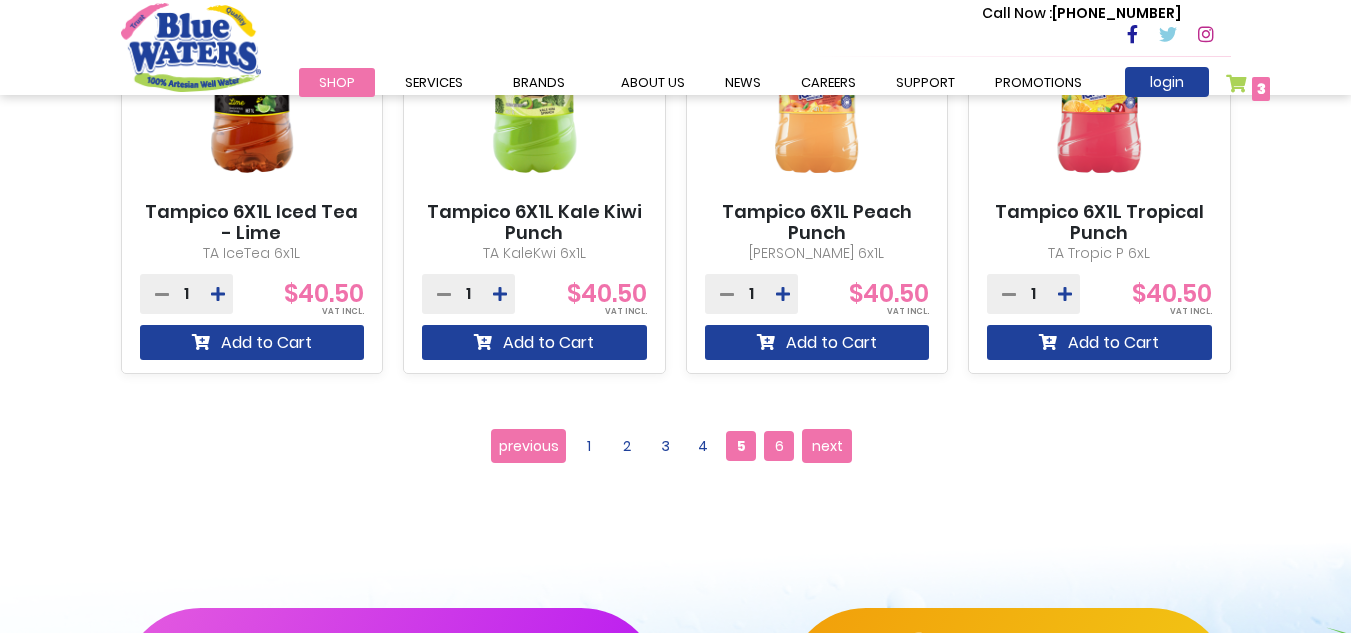 click on "6" at bounding box center (779, 446) 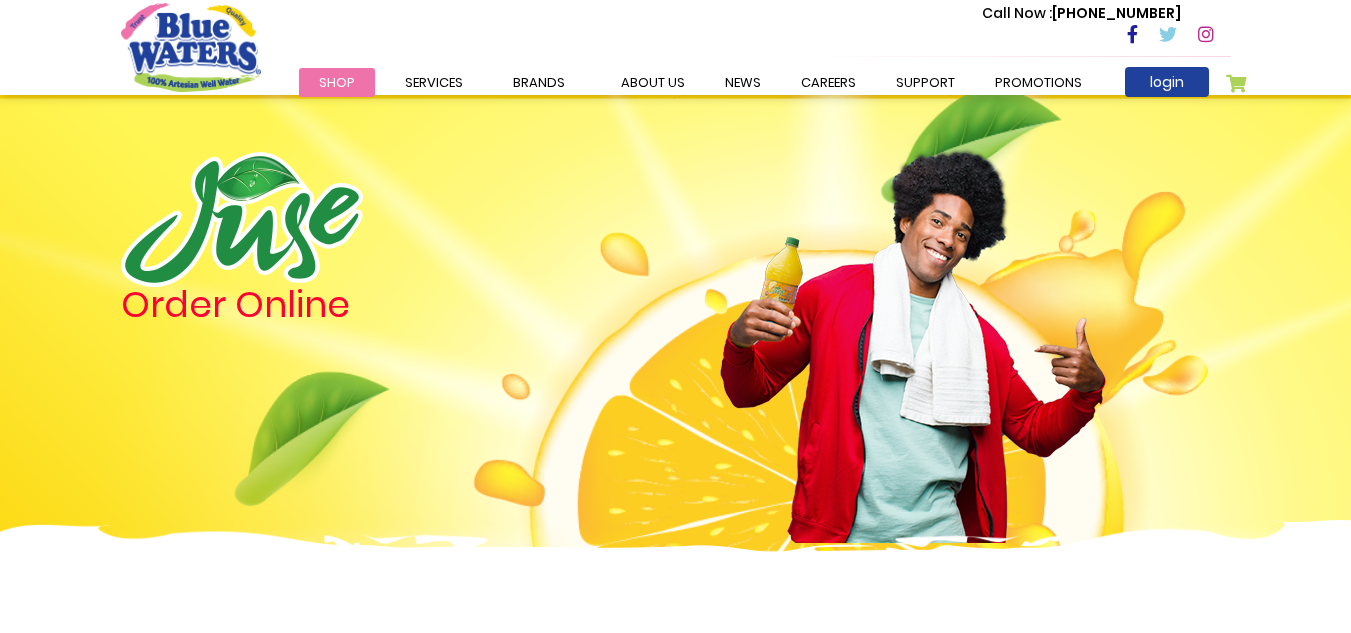 scroll, scrollTop: 0, scrollLeft: 0, axis: both 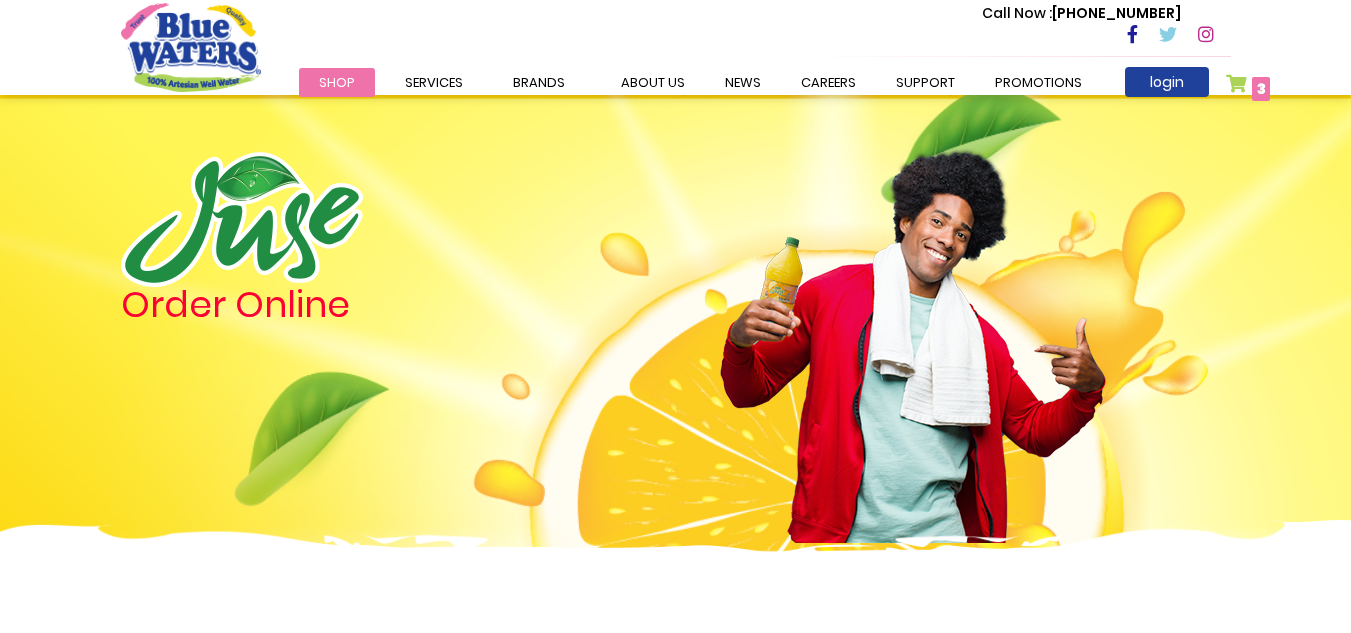 type on "**********" 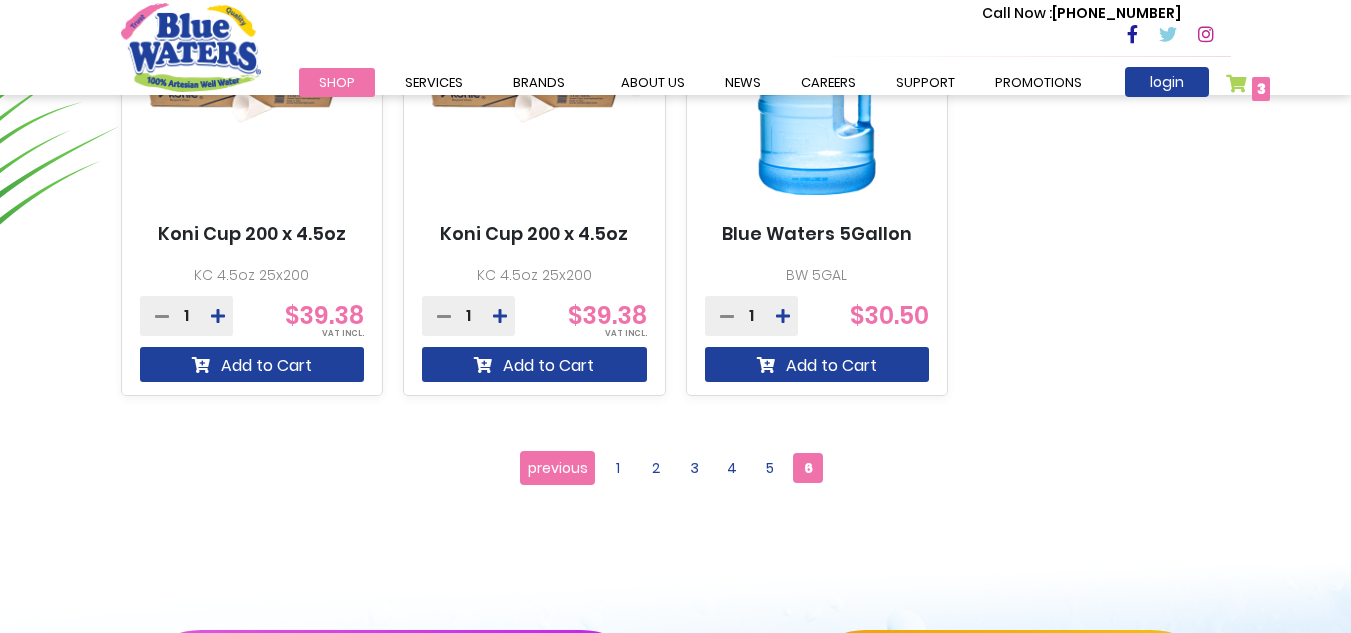 scroll, scrollTop: 1411, scrollLeft: 0, axis: vertical 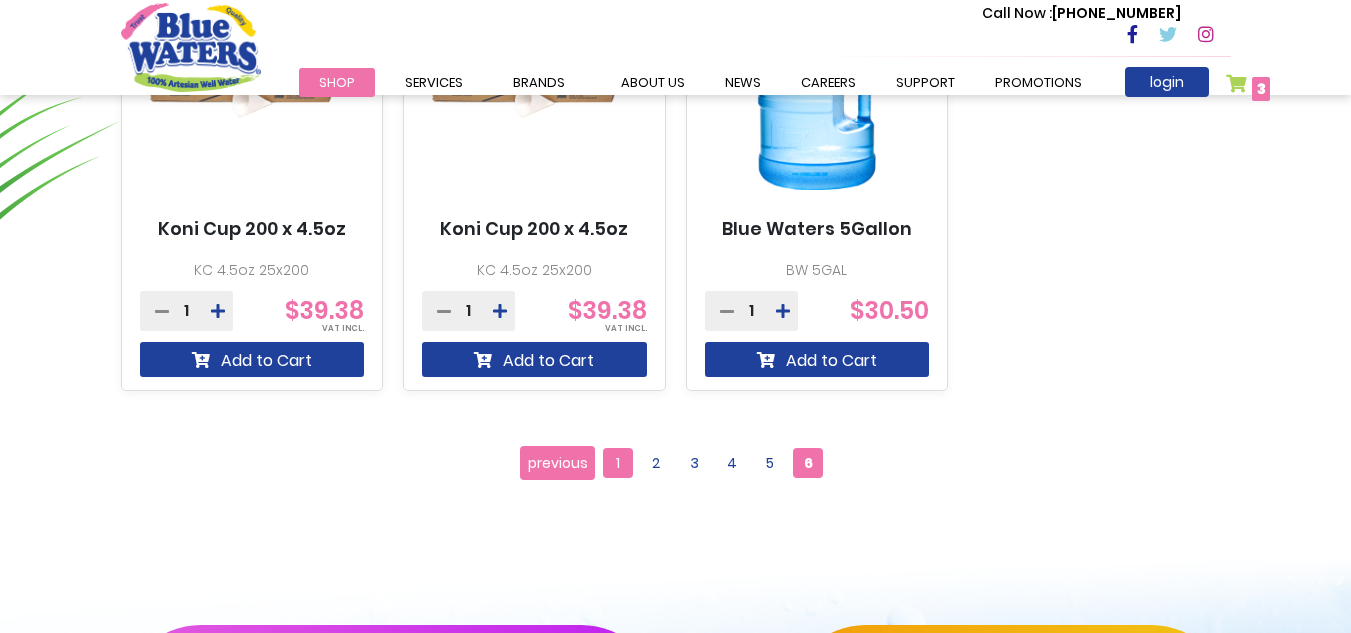click on "1" at bounding box center (618, 463) 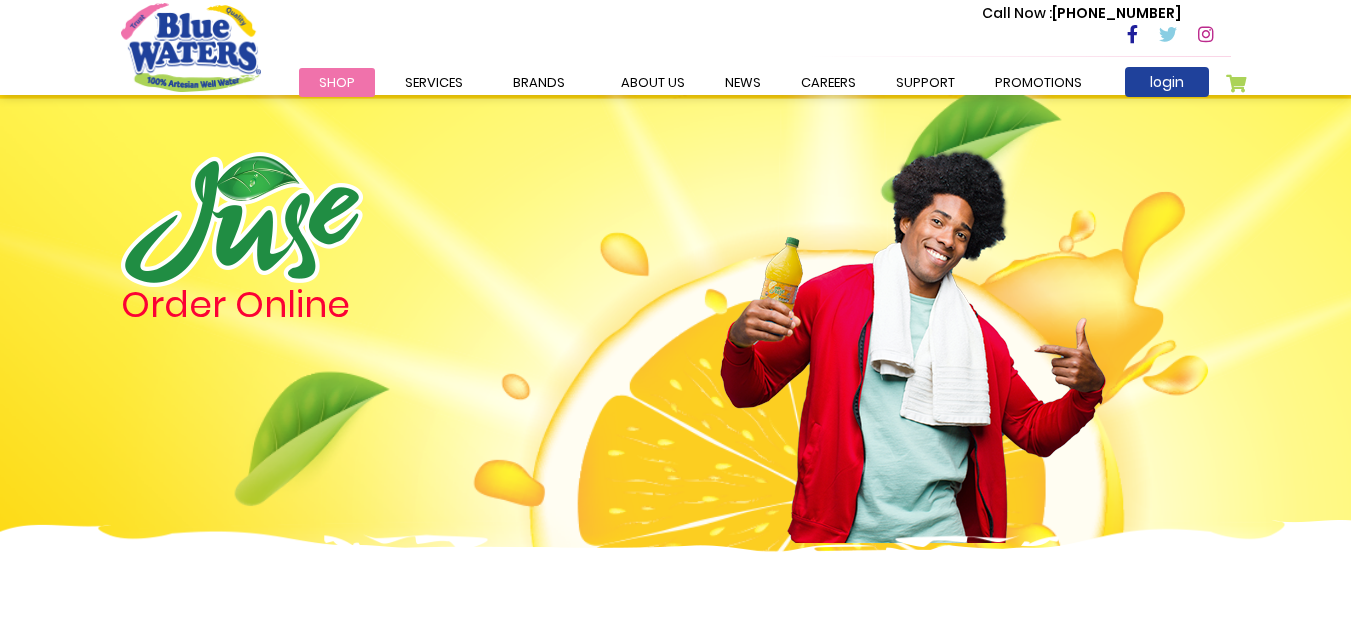 scroll, scrollTop: 0, scrollLeft: 0, axis: both 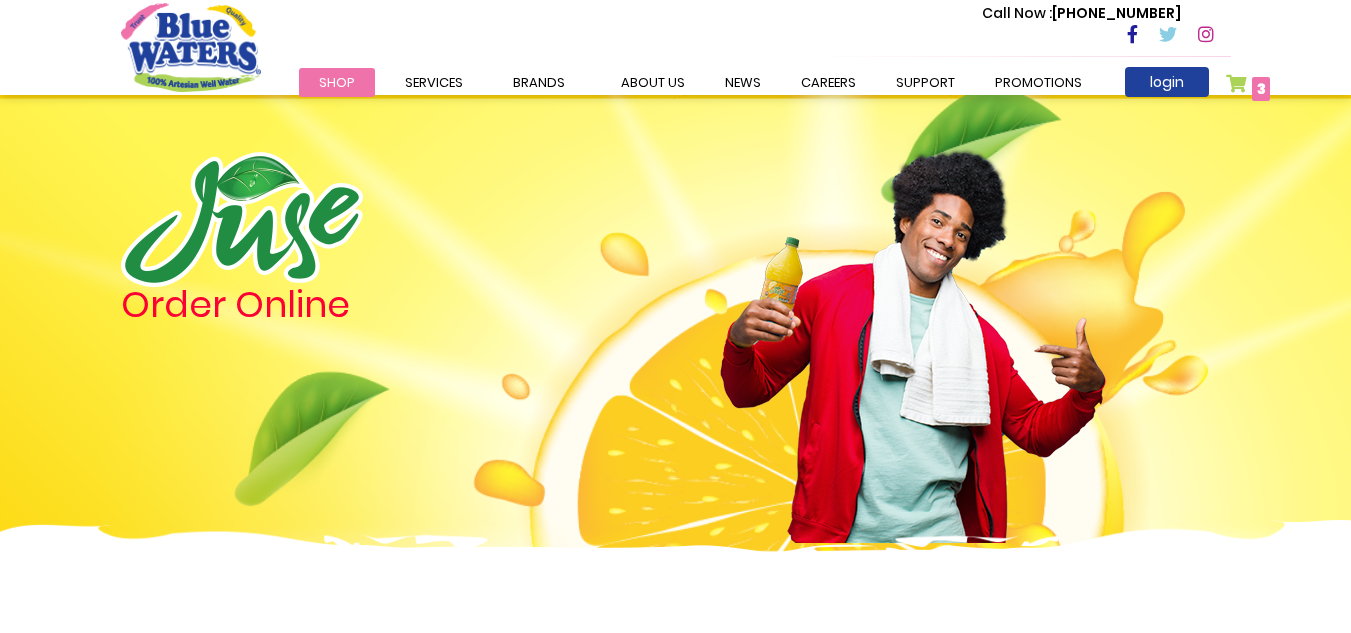 type on "**********" 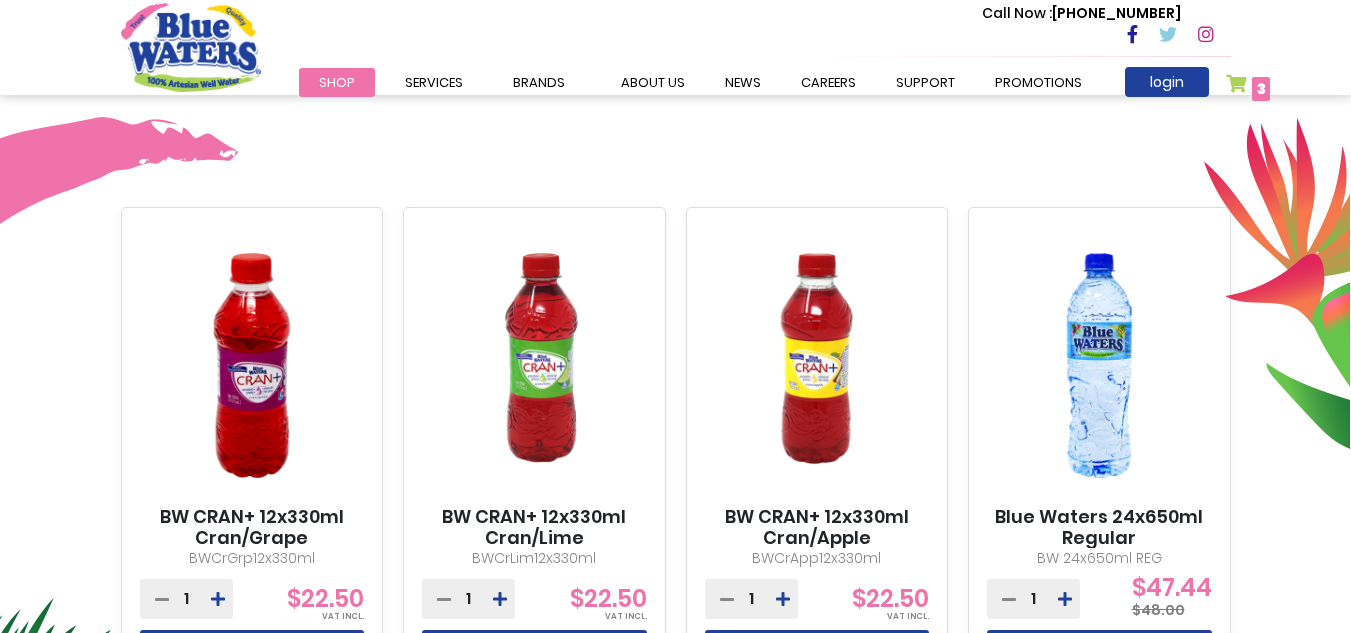 scroll, scrollTop: 643, scrollLeft: 0, axis: vertical 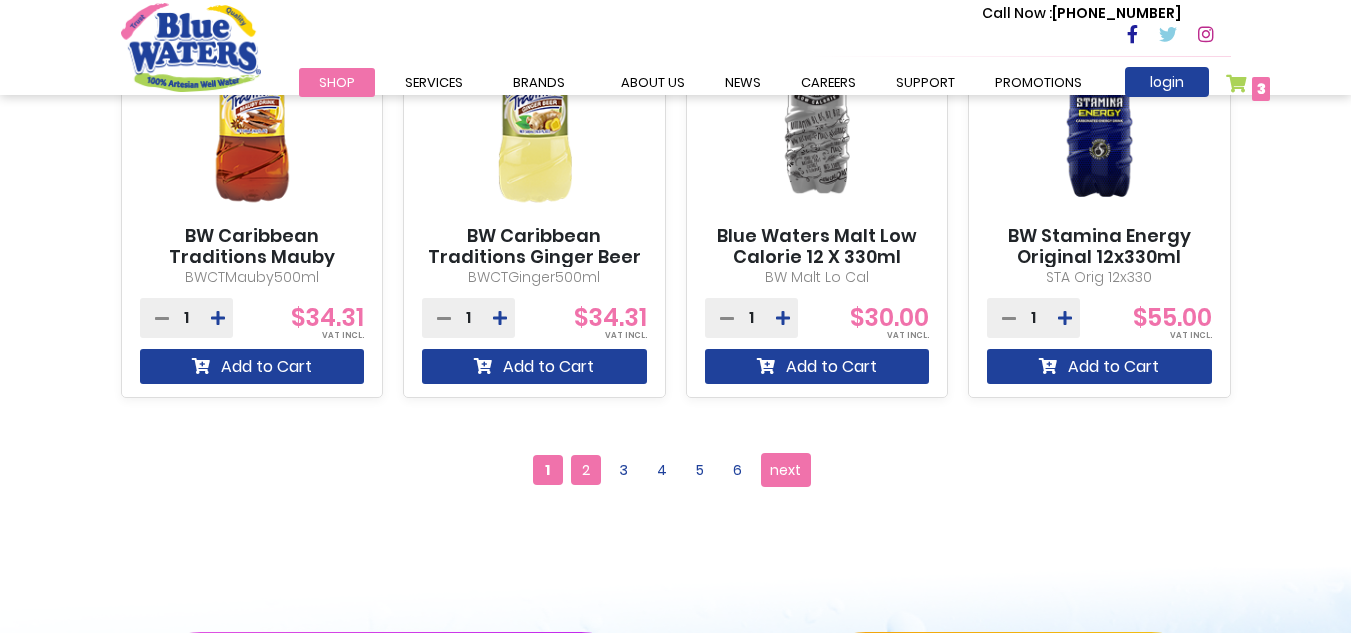 click on "2" at bounding box center (586, 470) 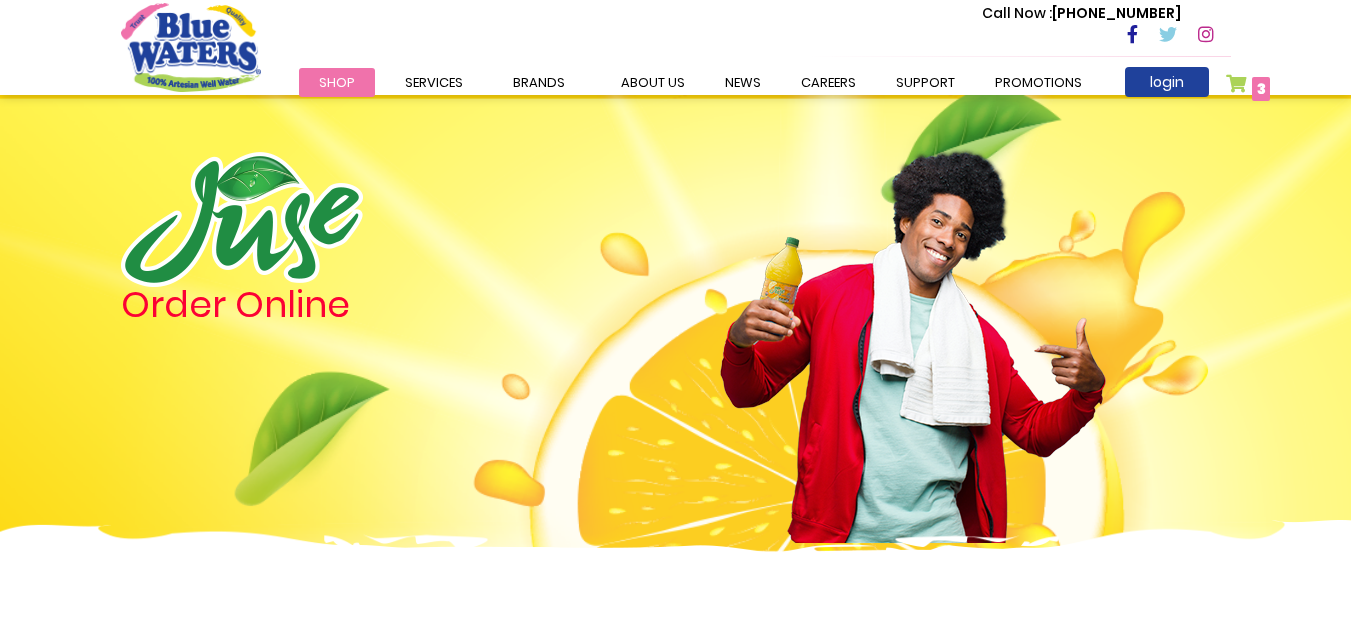 scroll, scrollTop: 0, scrollLeft: 0, axis: both 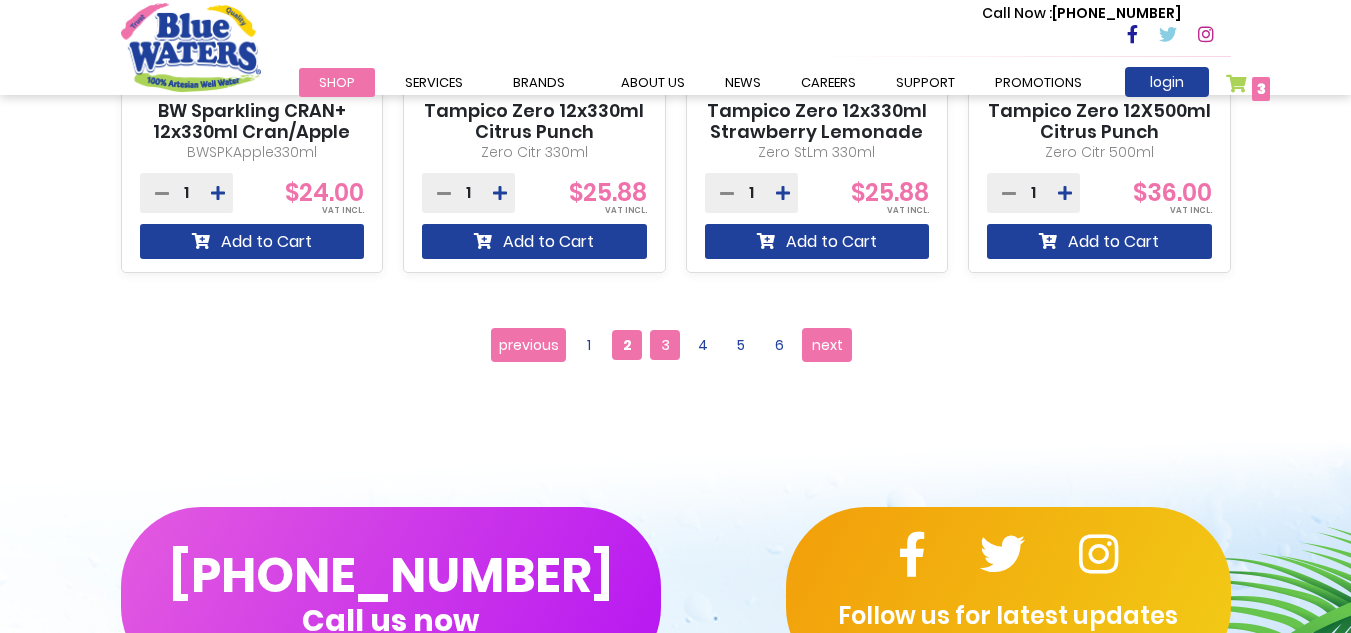 click on "3" at bounding box center [665, 345] 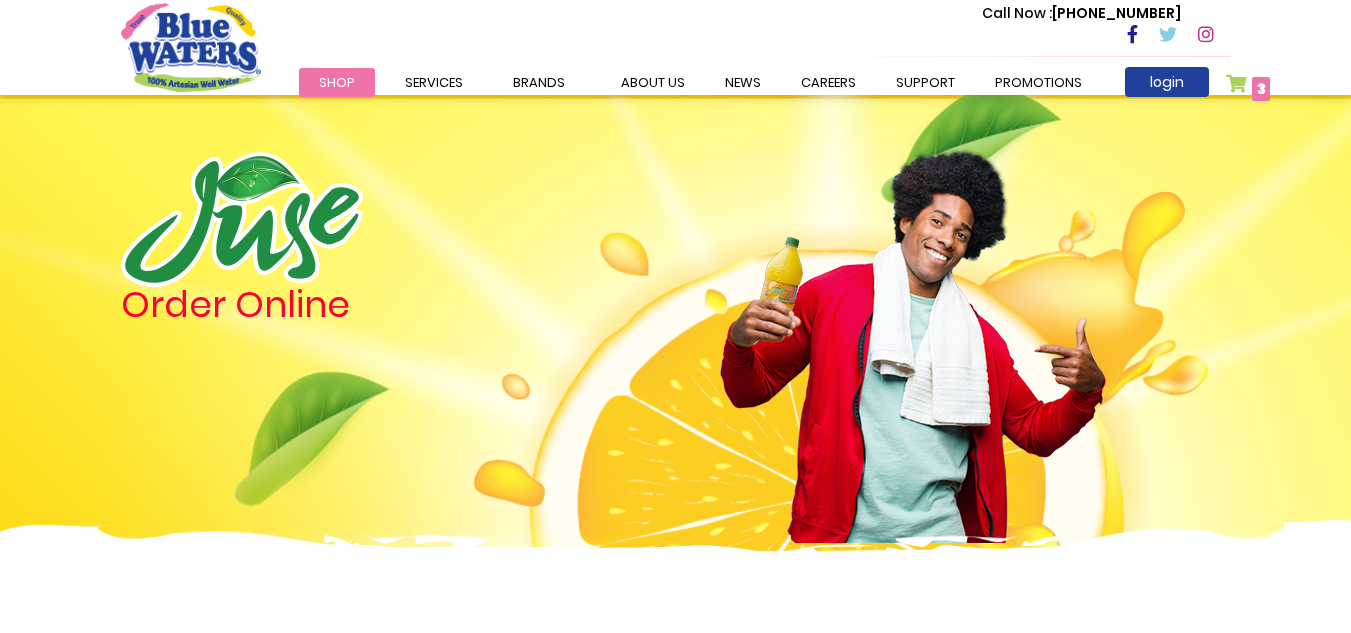 scroll, scrollTop: 0, scrollLeft: 0, axis: both 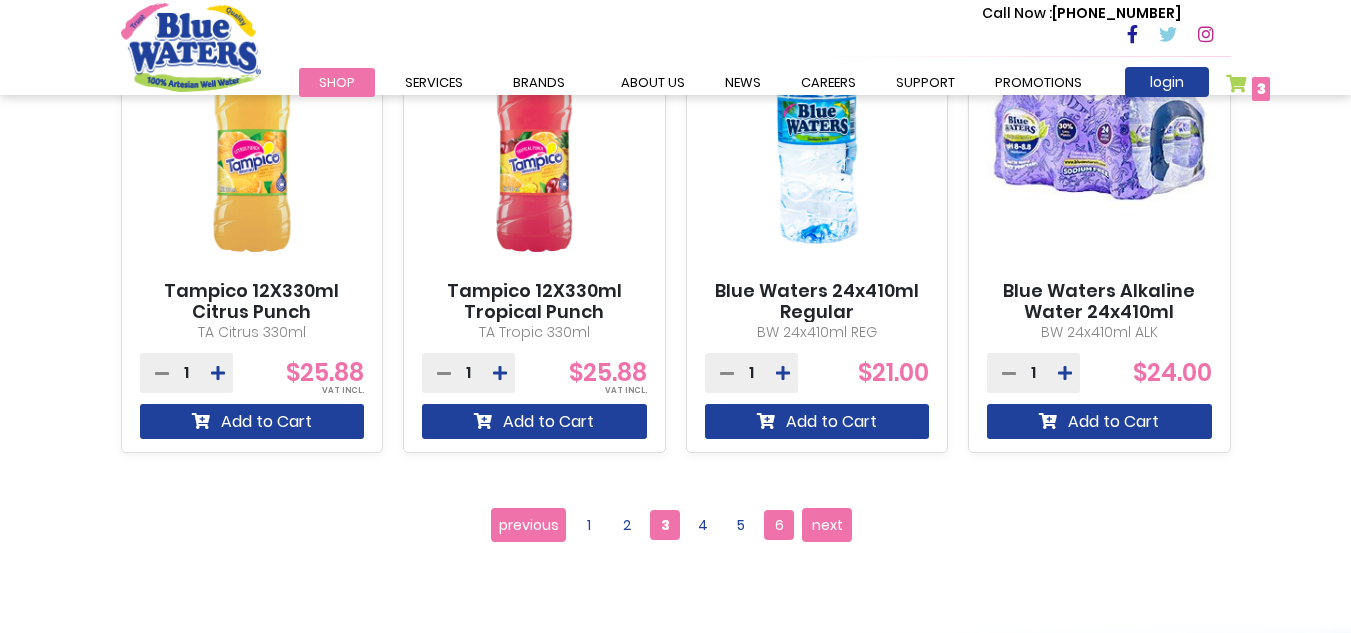 click on "6" at bounding box center [779, 525] 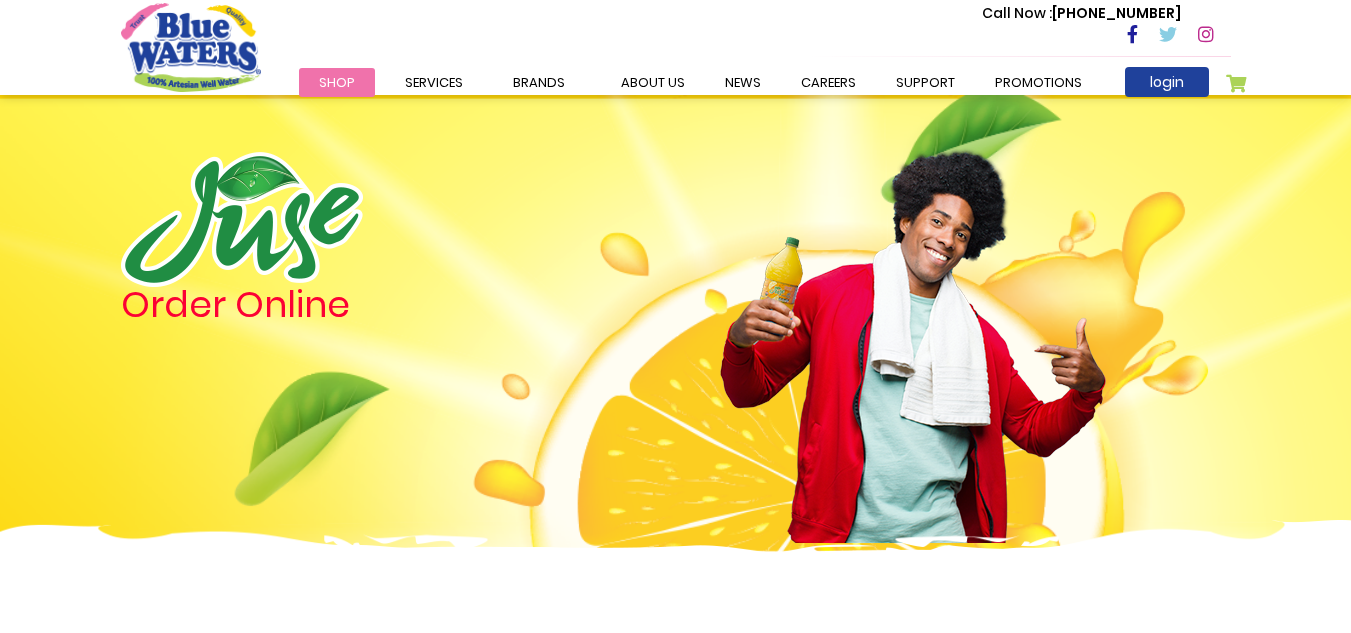 scroll, scrollTop: 0, scrollLeft: 0, axis: both 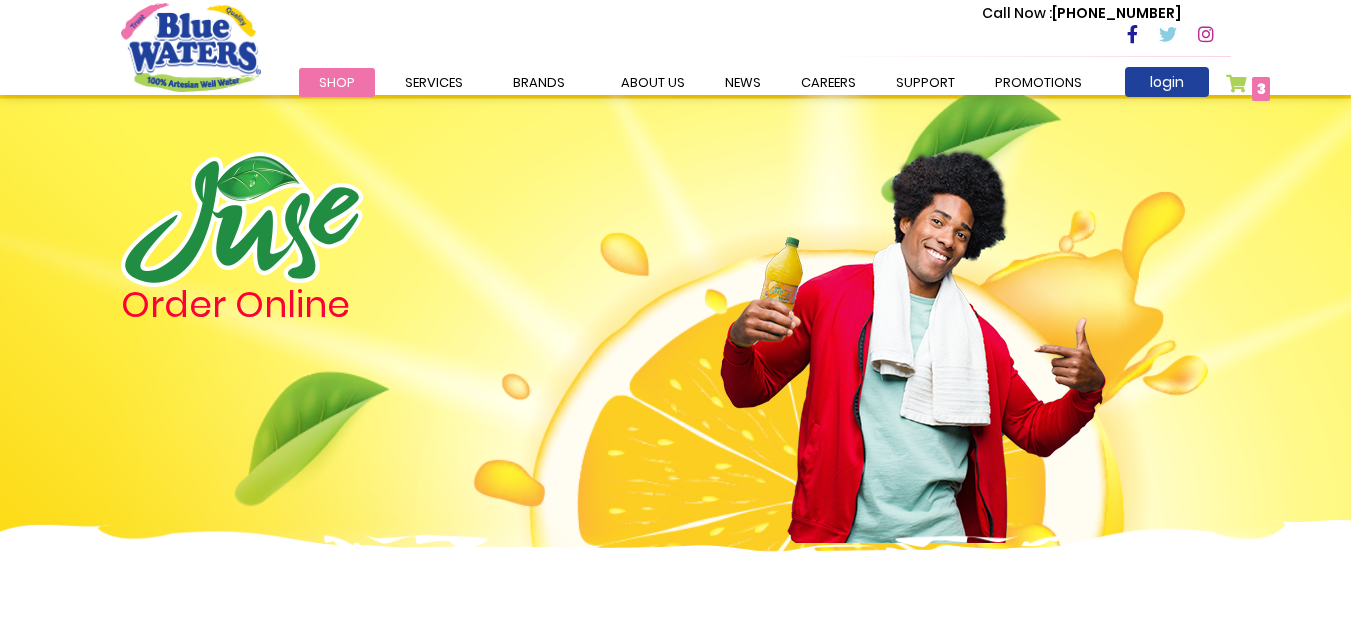 type on "**********" 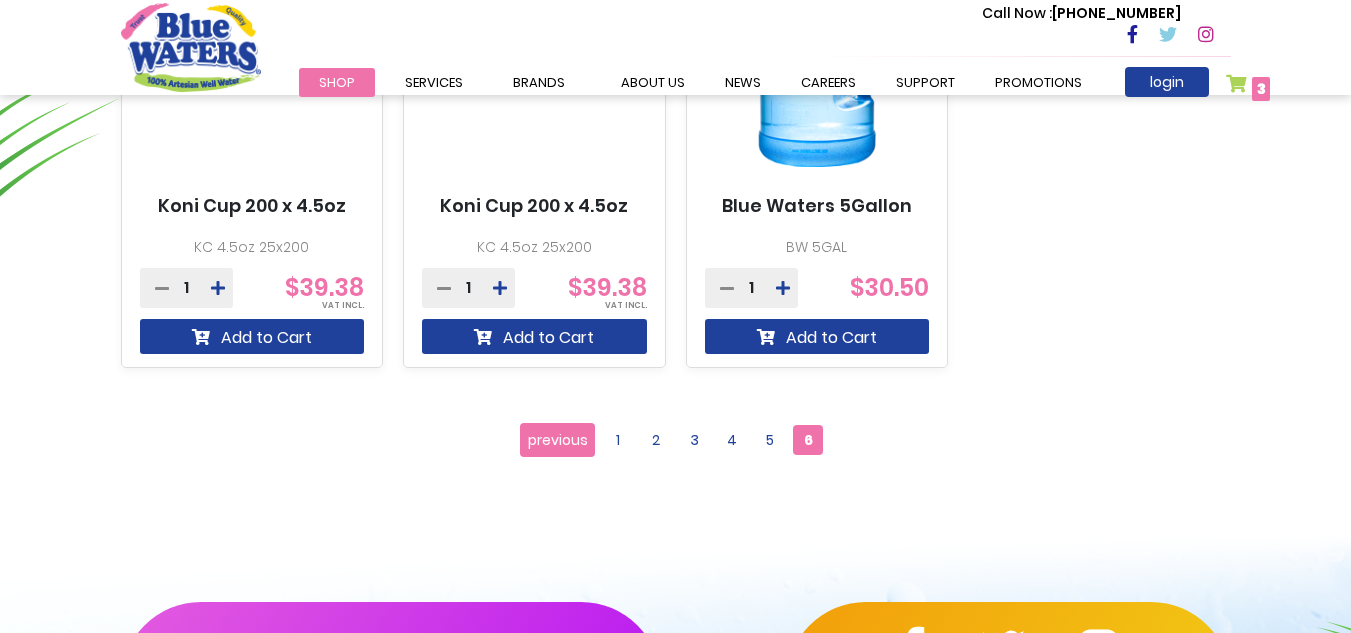 scroll, scrollTop: 1443, scrollLeft: 0, axis: vertical 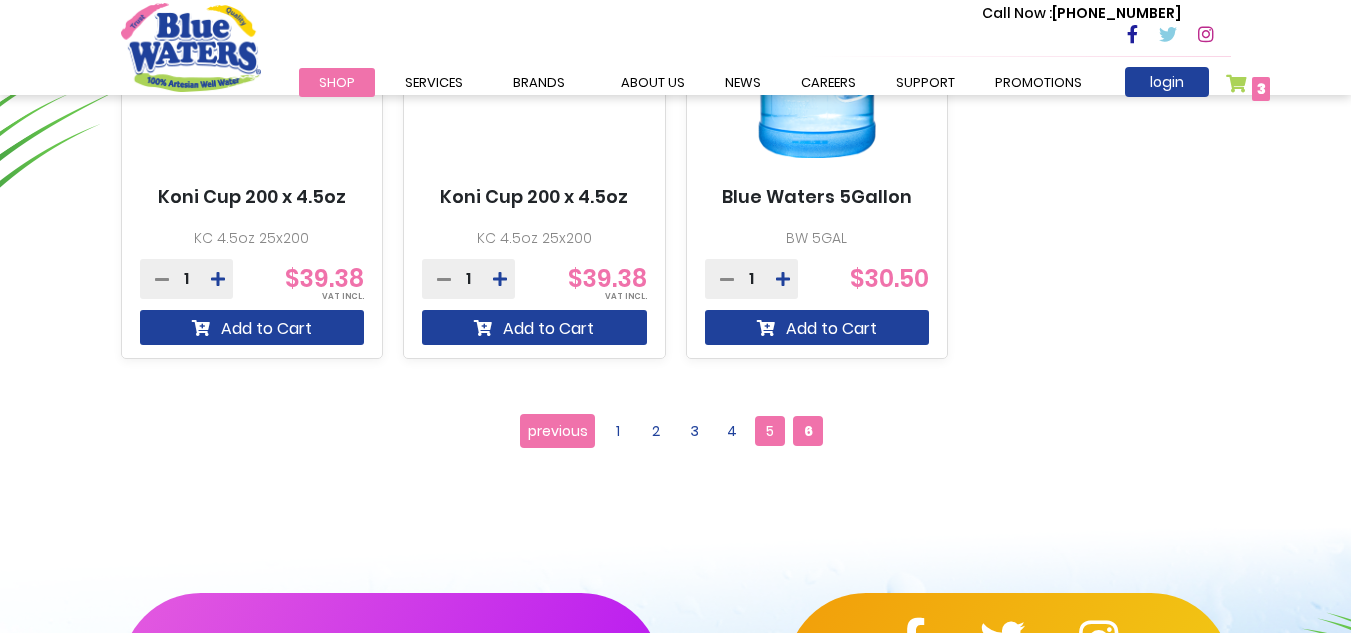 click on "5" at bounding box center (770, 431) 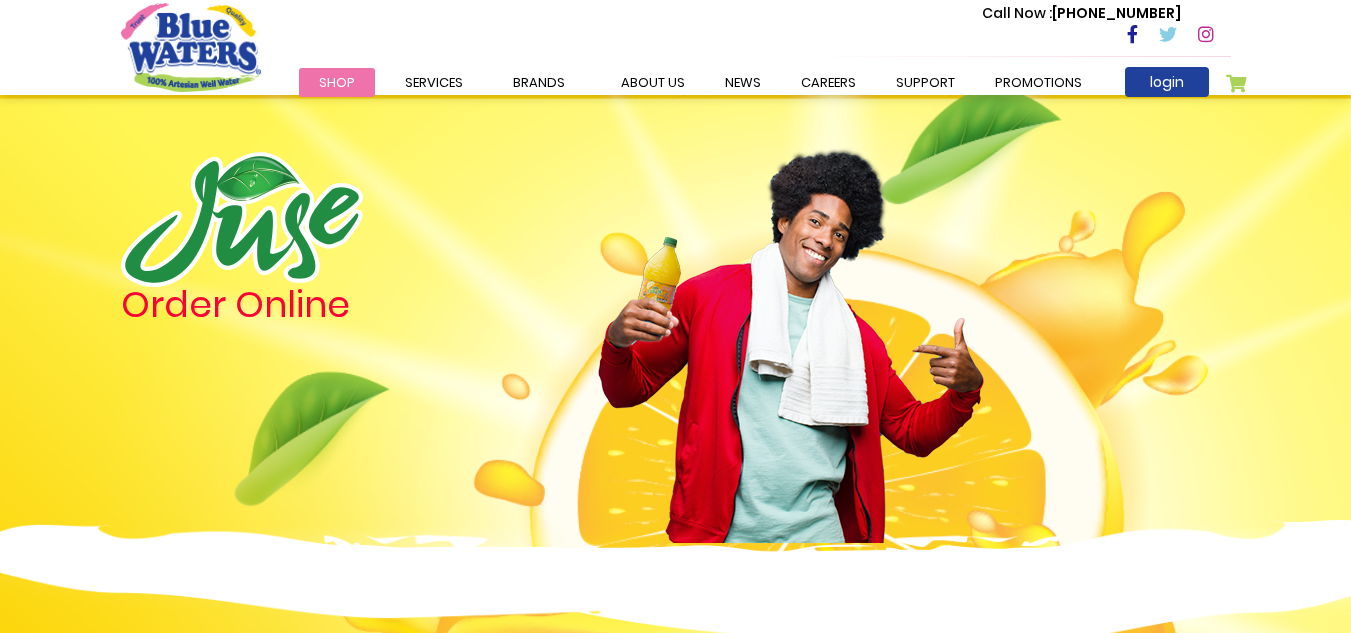 scroll, scrollTop: 0, scrollLeft: 0, axis: both 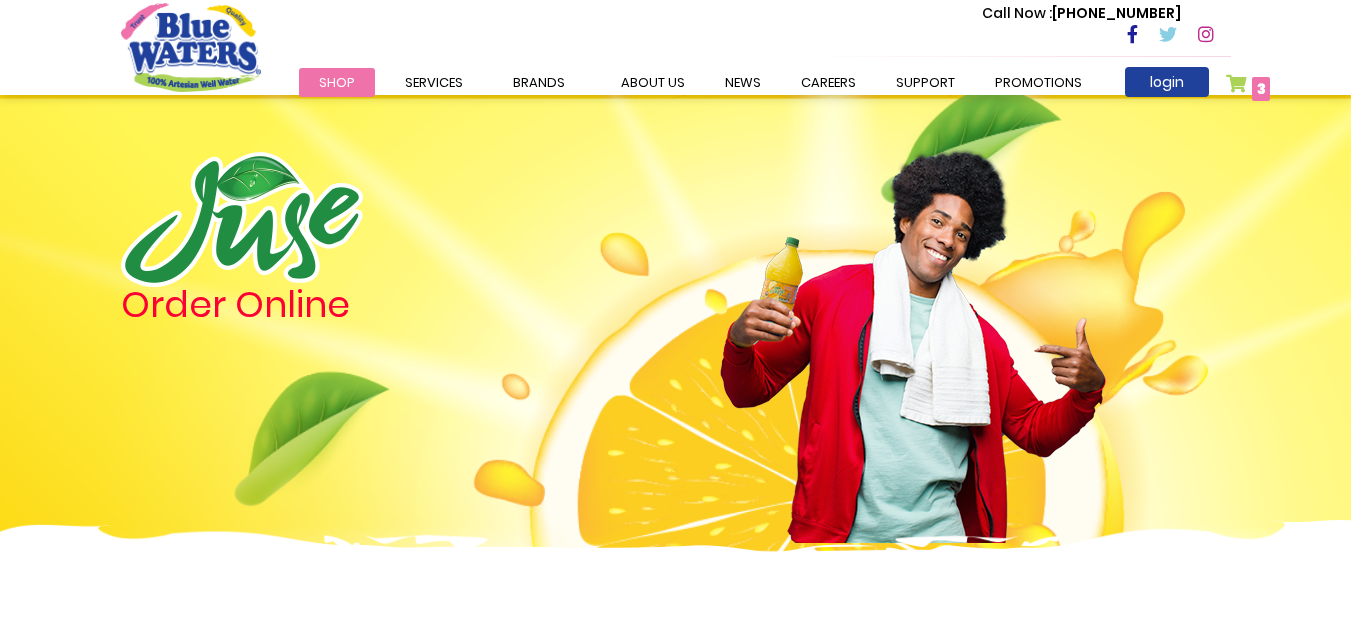 type on "**********" 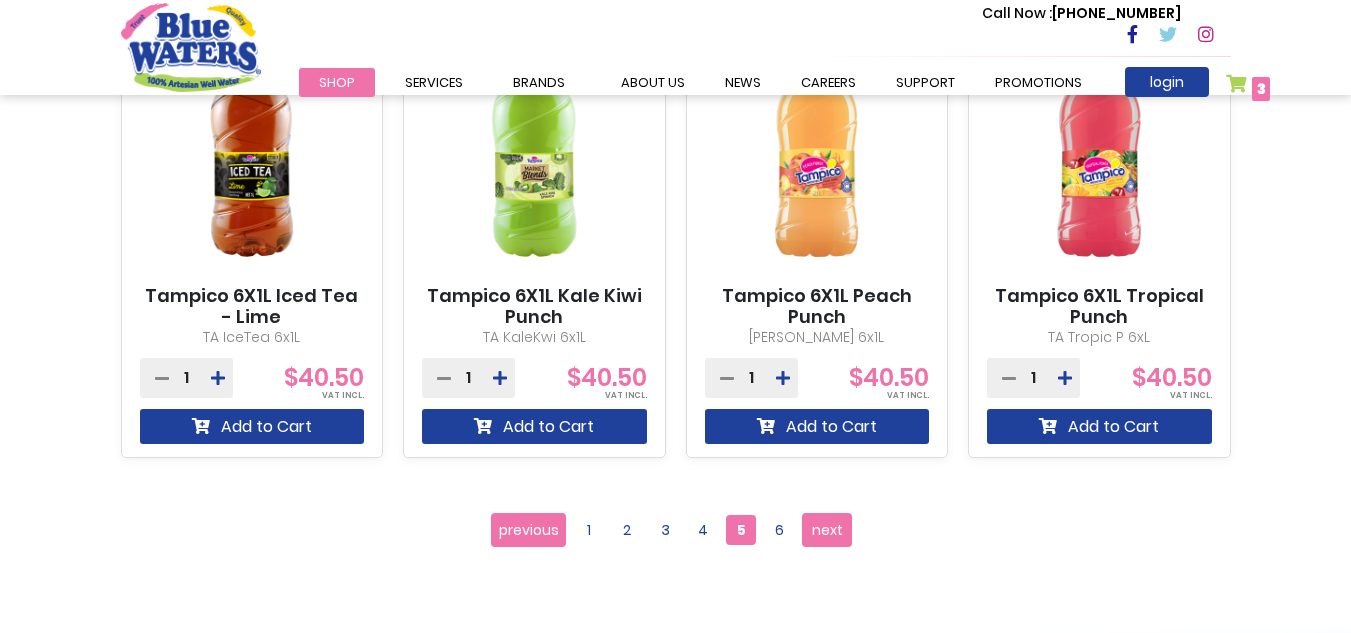 scroll, scrollTop: 1972, scrollLeft: 0, axis: vertical 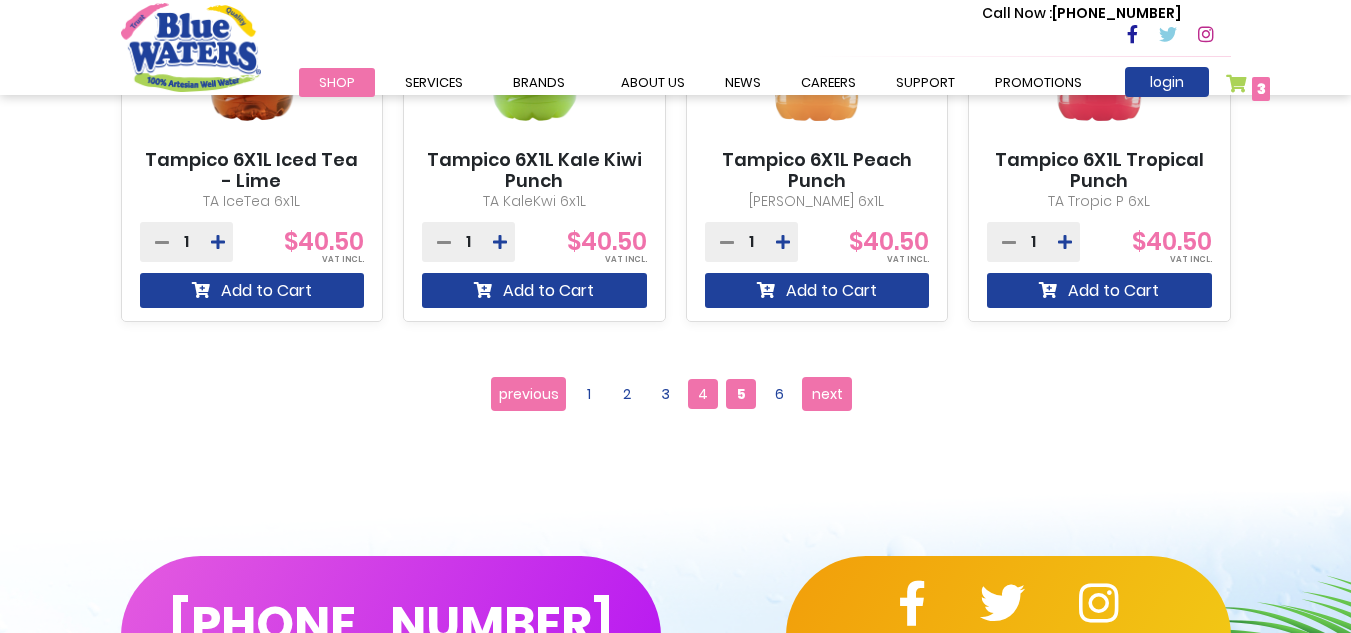 click on "4" at bounding box center [703, 394] 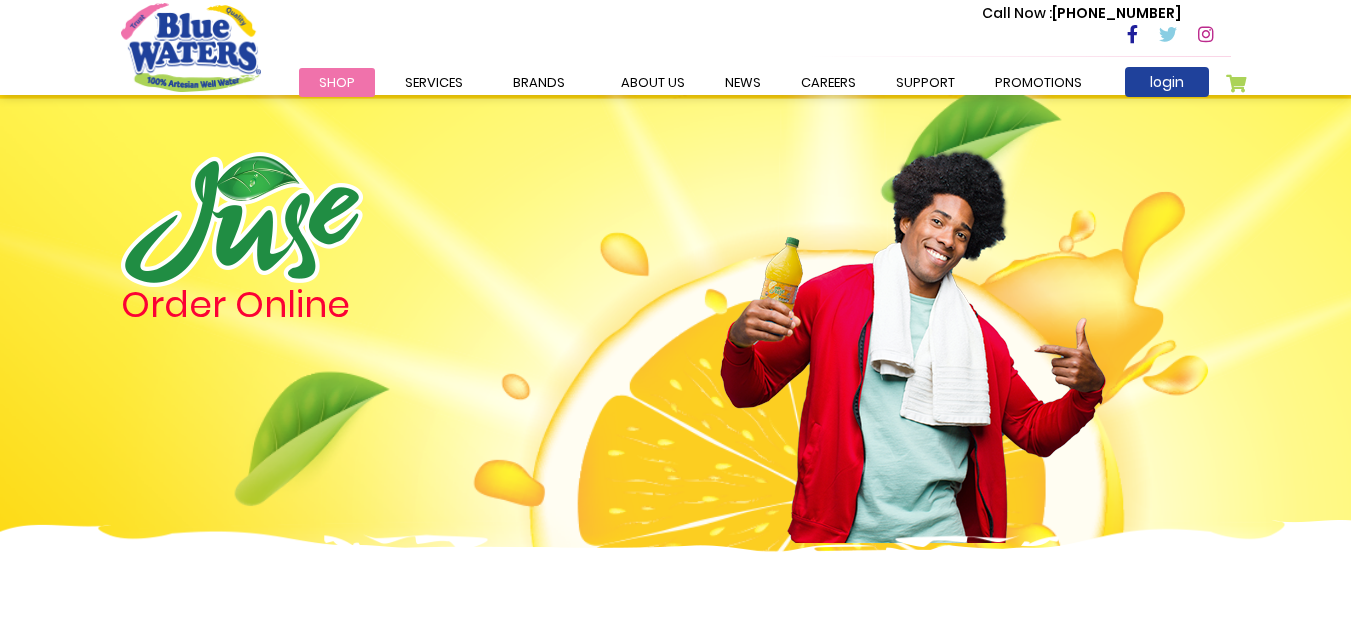 scroll, scrollTop: 0, scrollLeft: 0, axis: both 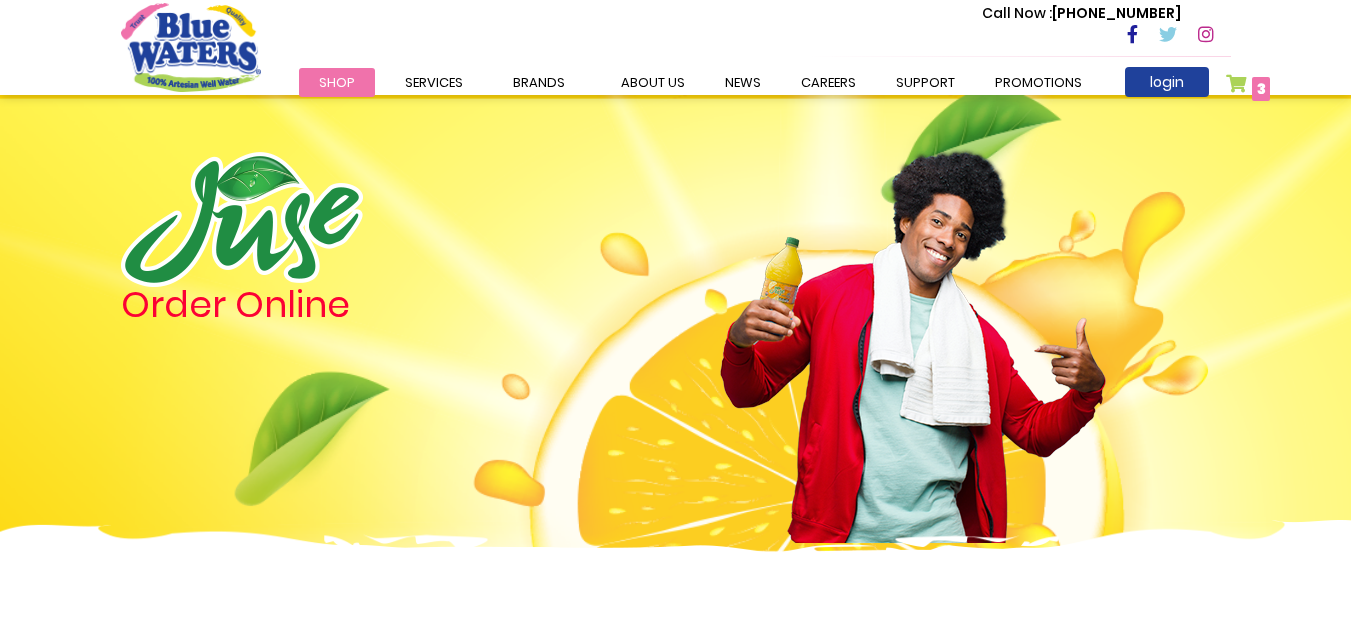 type on "**********" 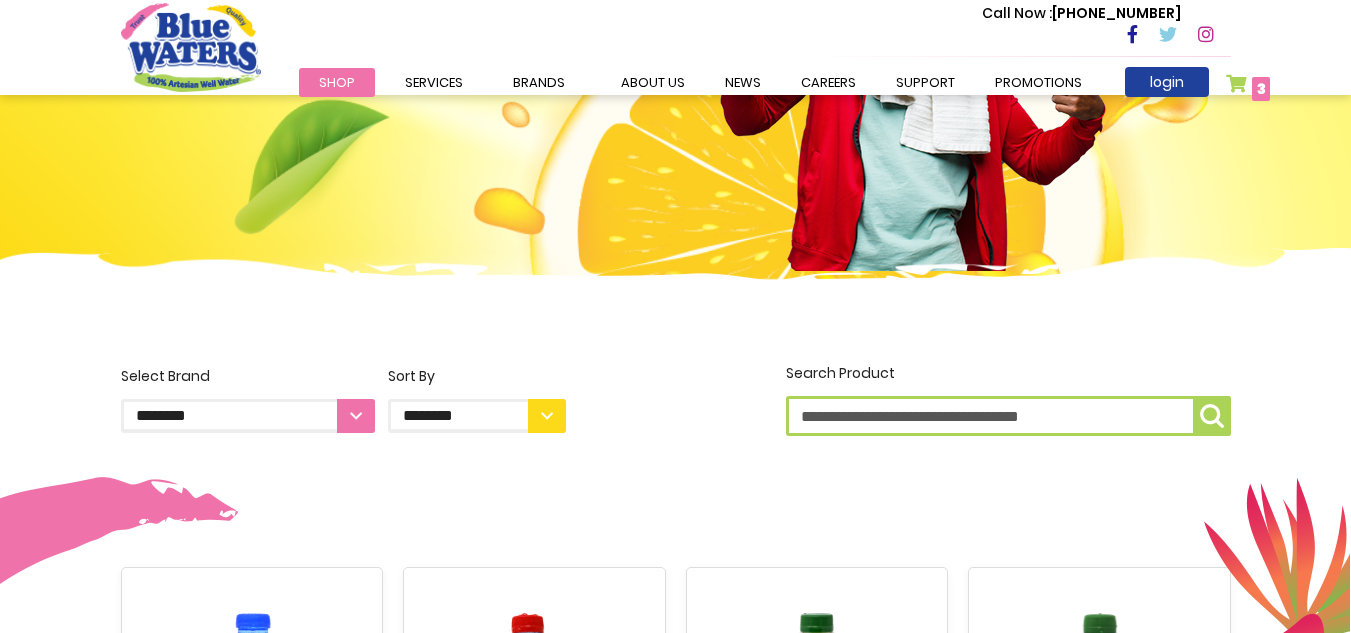 scroll, scrollTop: 267, scrollLeft: 0, axis: vertical 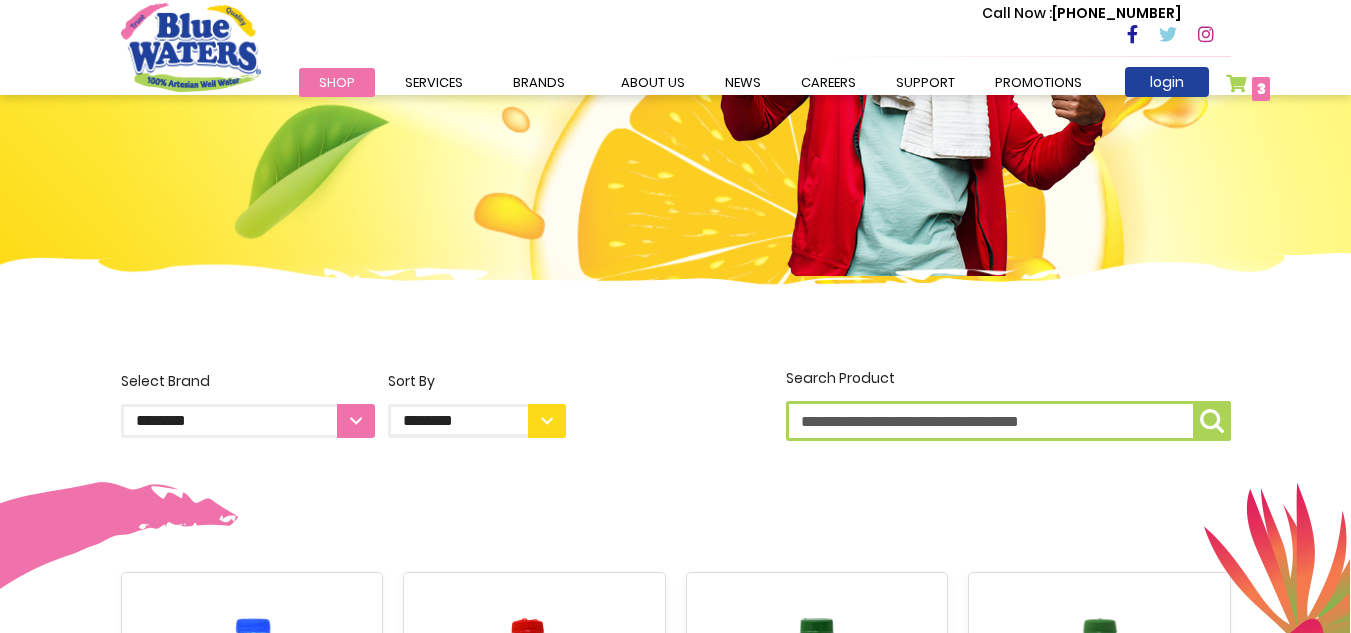click on "**********" at bounding box center [248, 421] 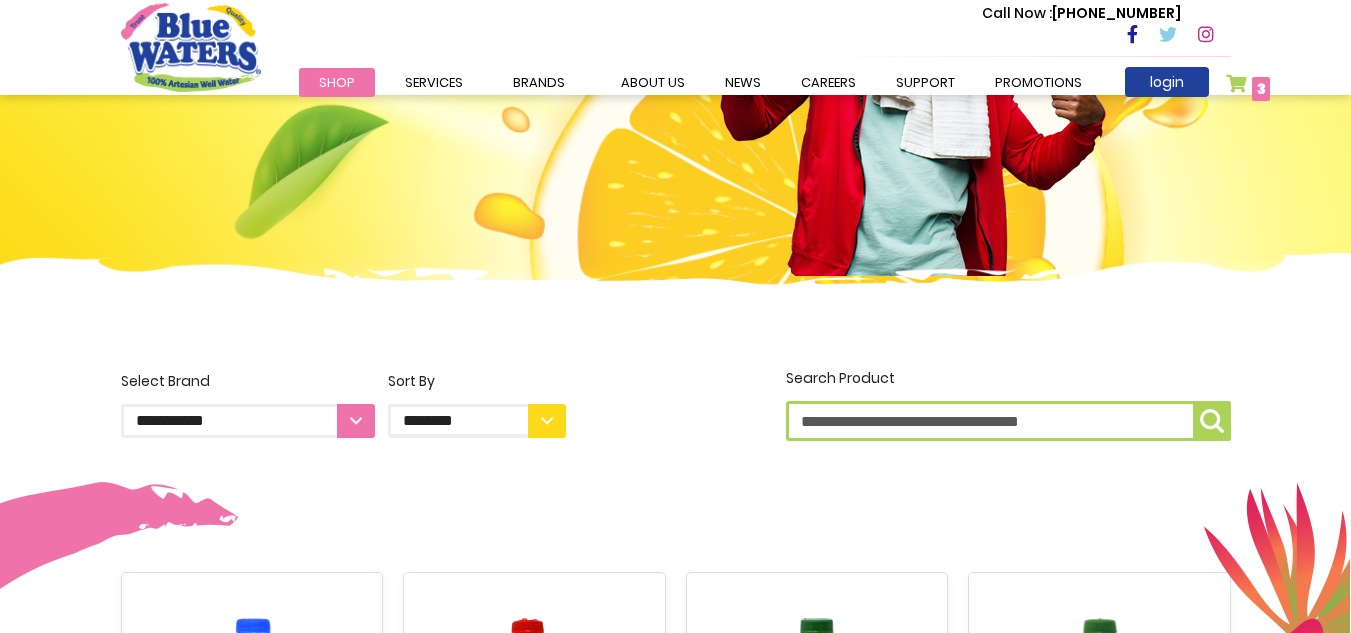 click on "**********" at bounding box center (248, 421) 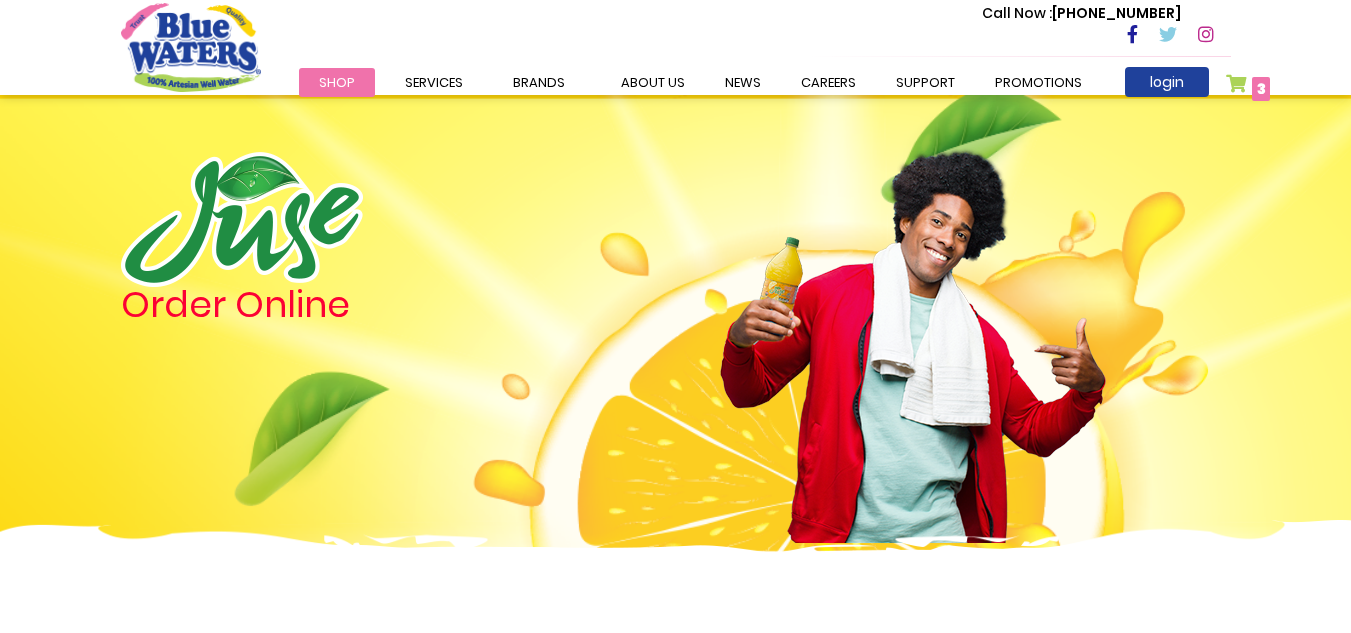 scroll, scrollTop: 0, scrollLeft: 0, axis: both 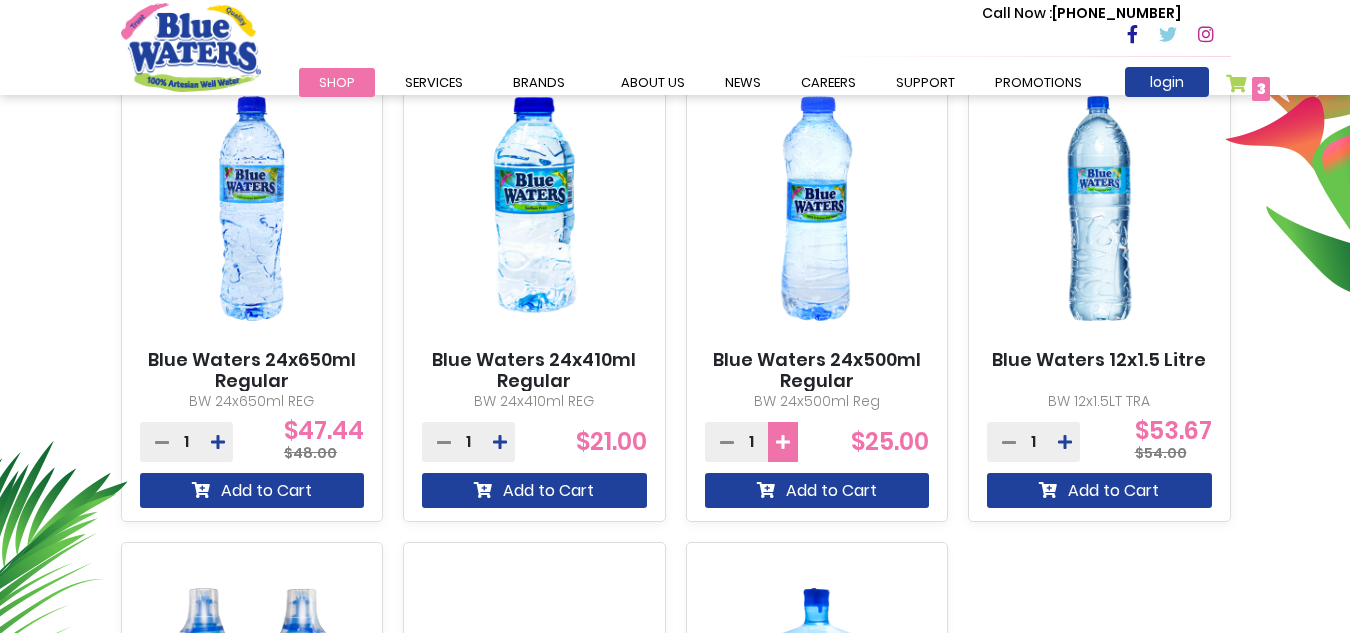 click at bounding box center [783, 442] 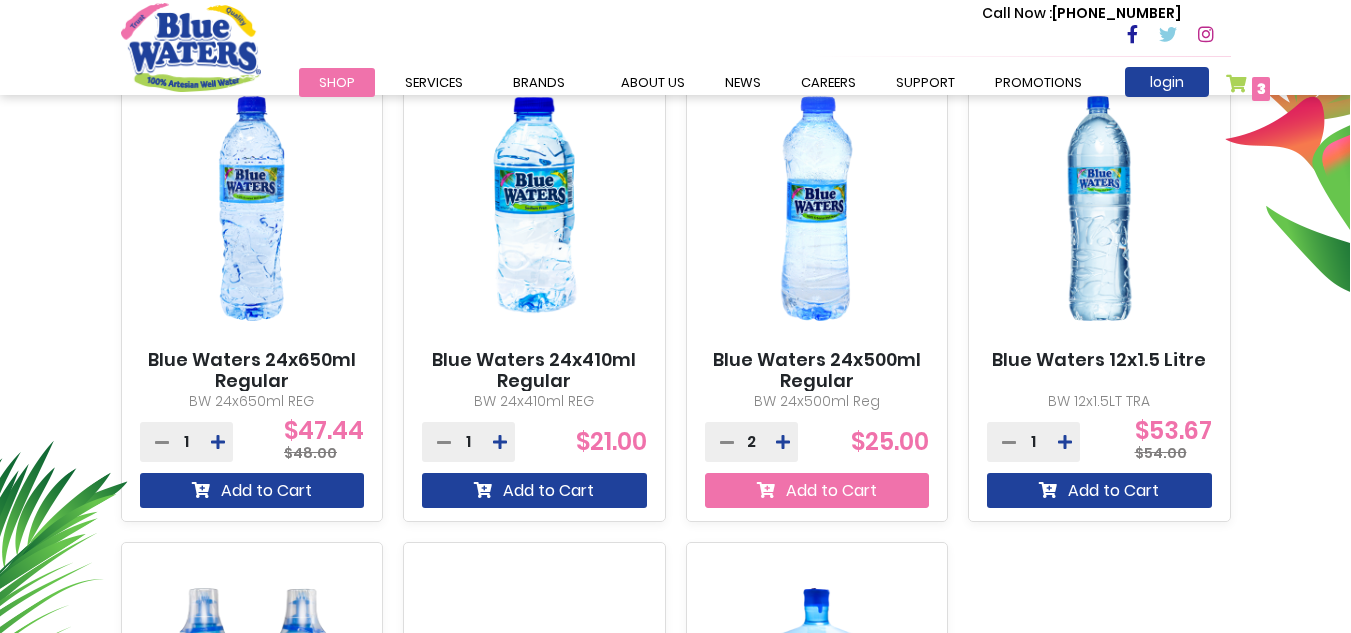 click on "Add to Cart" at bounding box center (817, 490) 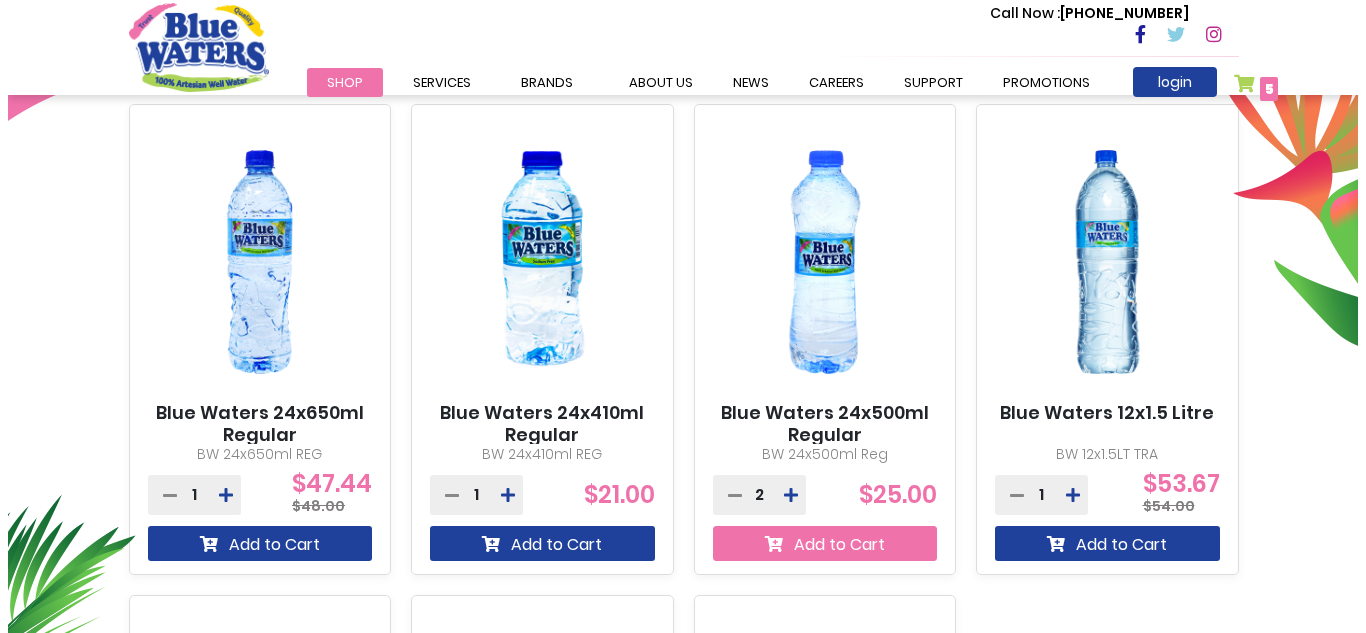 scroll, scrollTop: 843, scrollLeft: 0, axis: vertical 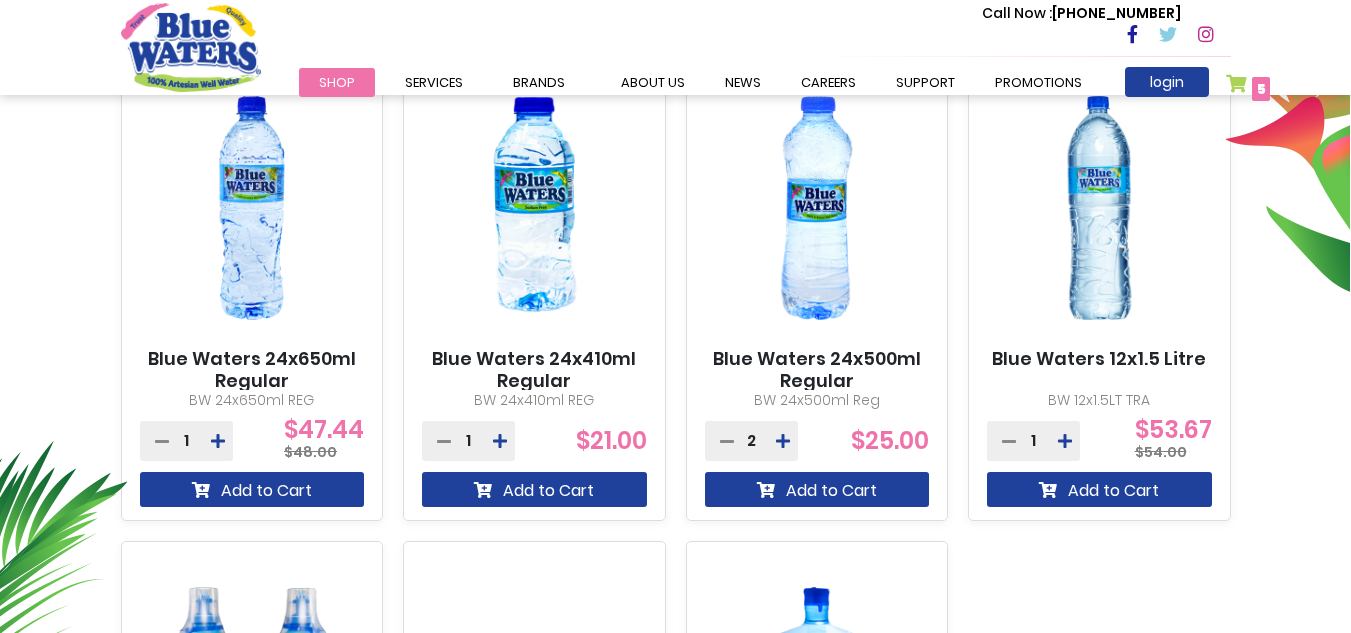 click on "5" at bounding box center [1261, 89] 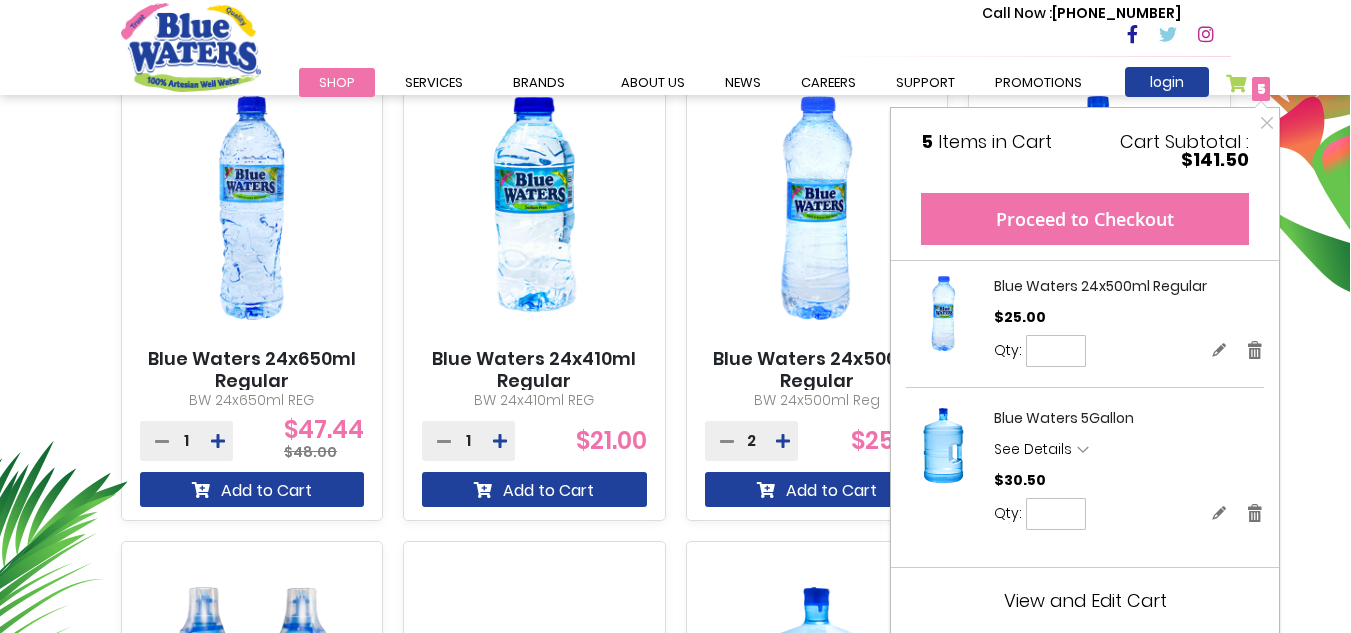 click on "Proceed to Checkout" at bounding box center [1085, 219] 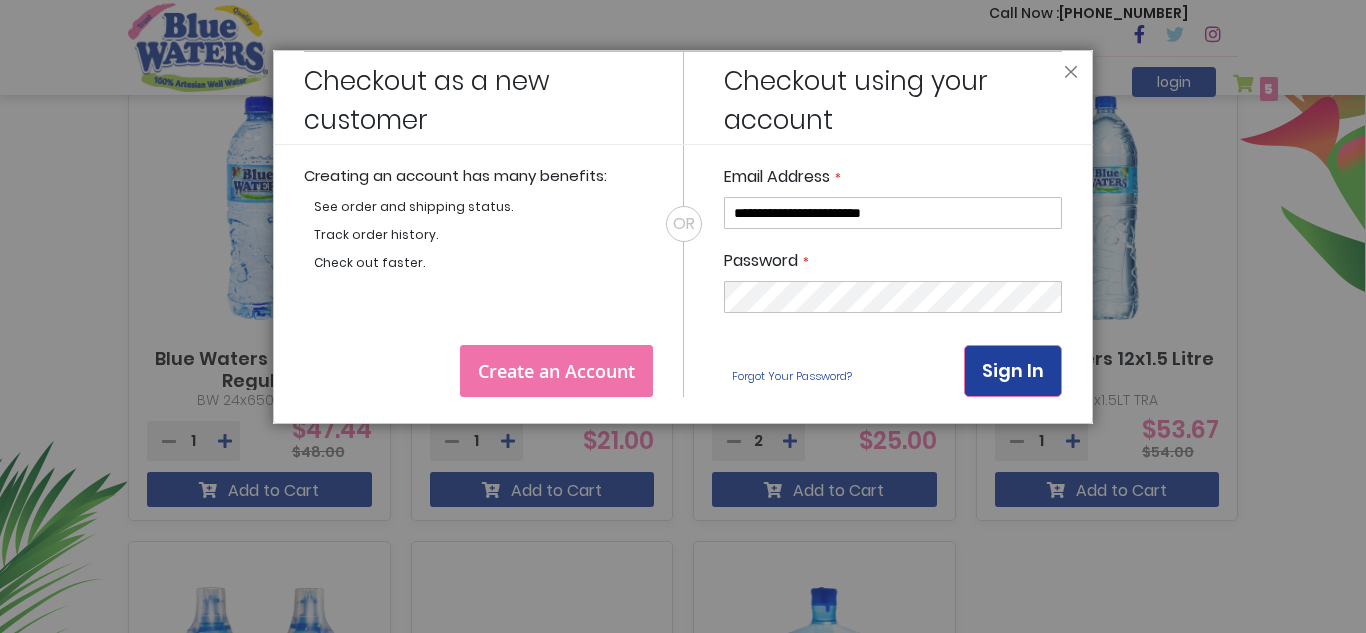 click on "Sign In" at bounding box center [1013, 370] 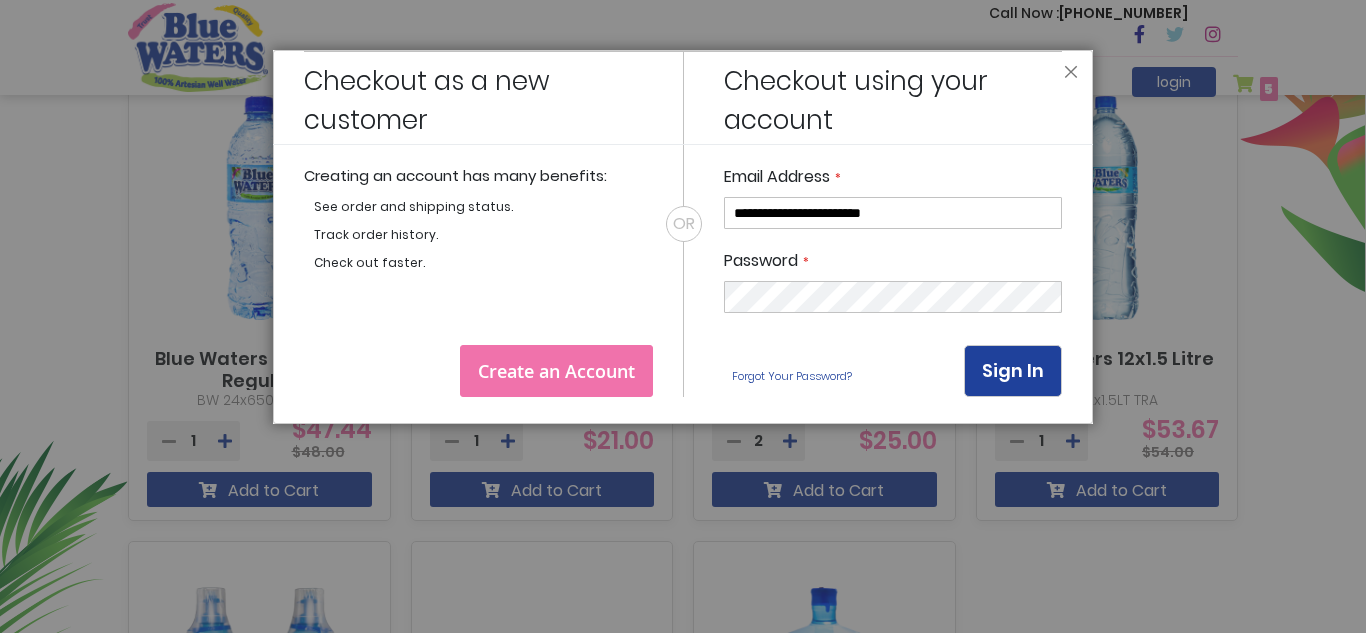 scroll, scrollTop: 789, scrollLeft: 0, axis: vertical 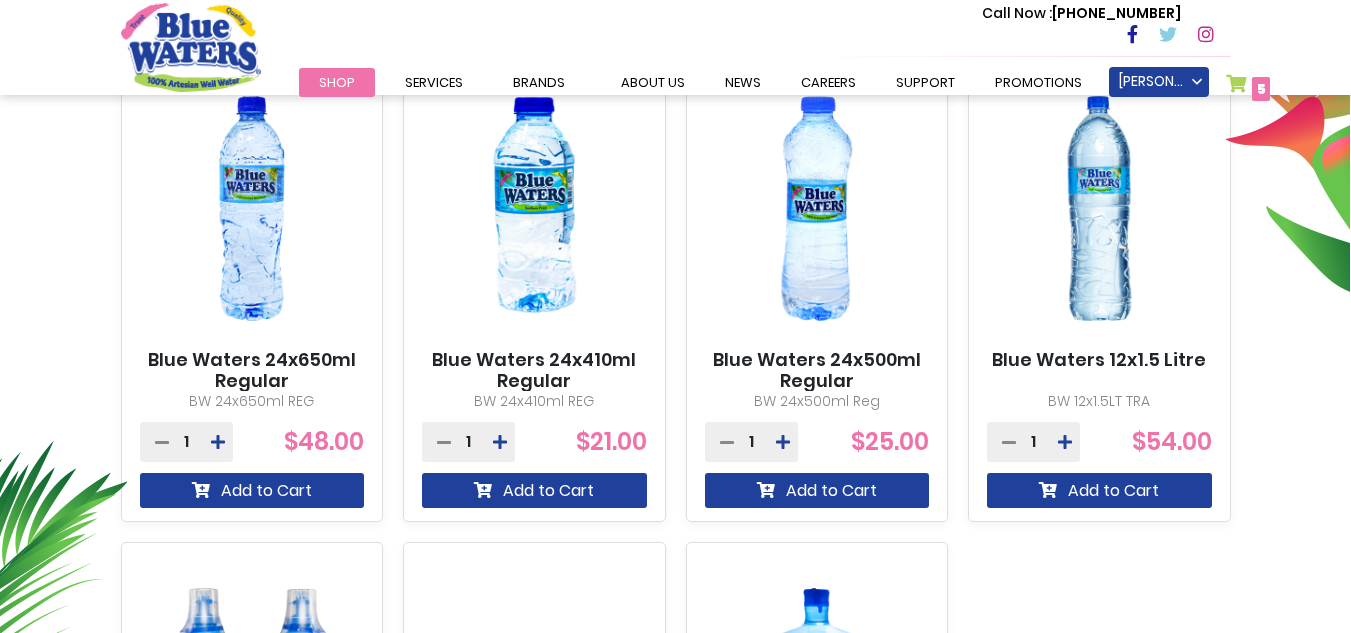 type on "**********" 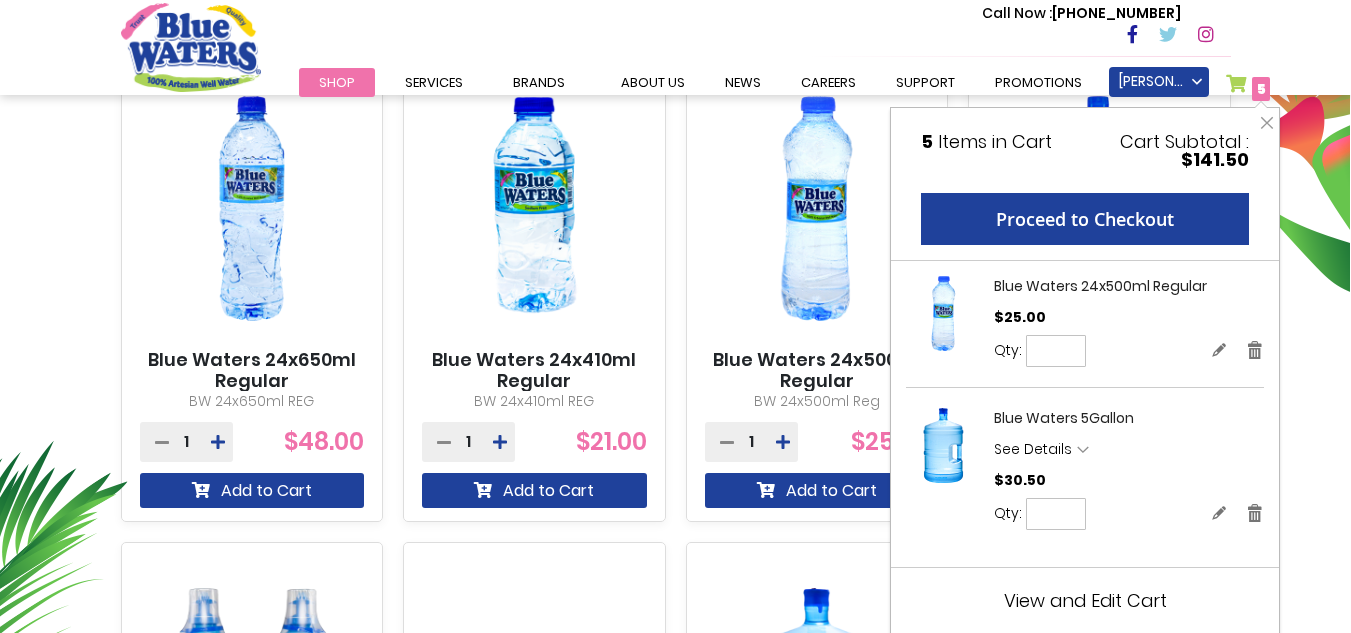 scroll, scrollTop: 928, scrollLeft: 0, axis: vertical 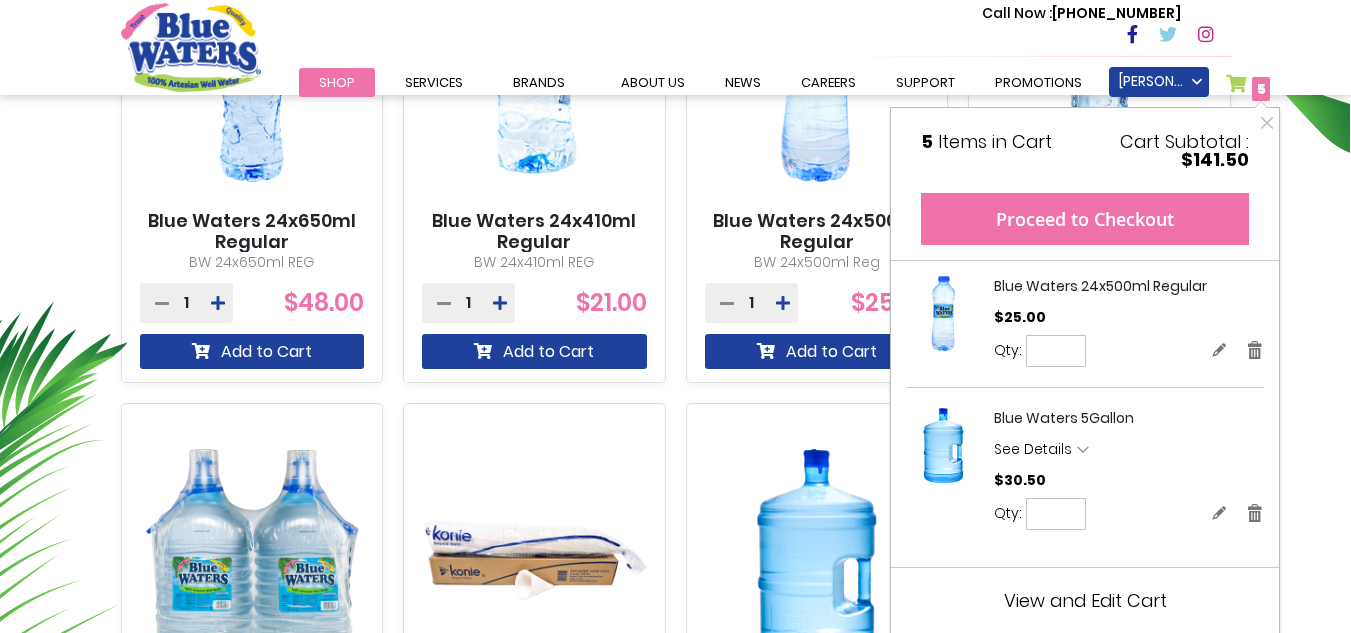 click on "Proceed to Checkout" at bounding box center (1085, 219) 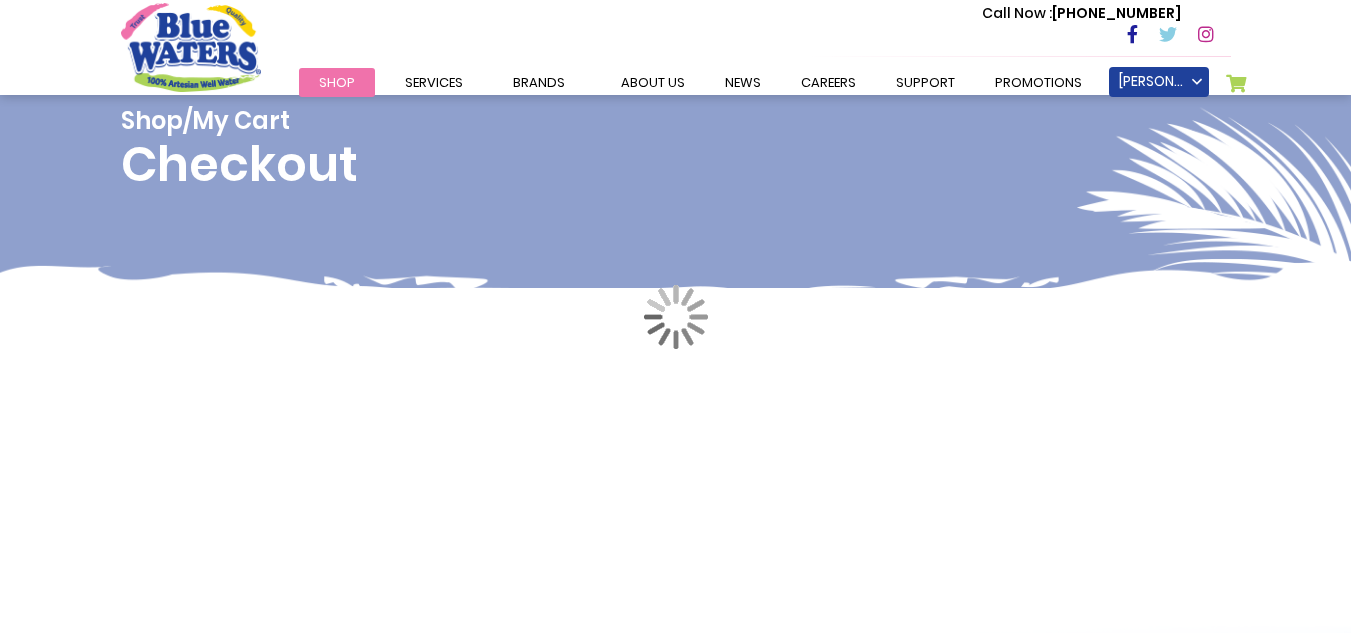 scroll, scrollTop: 0, scrollLeft: 0, axis: both 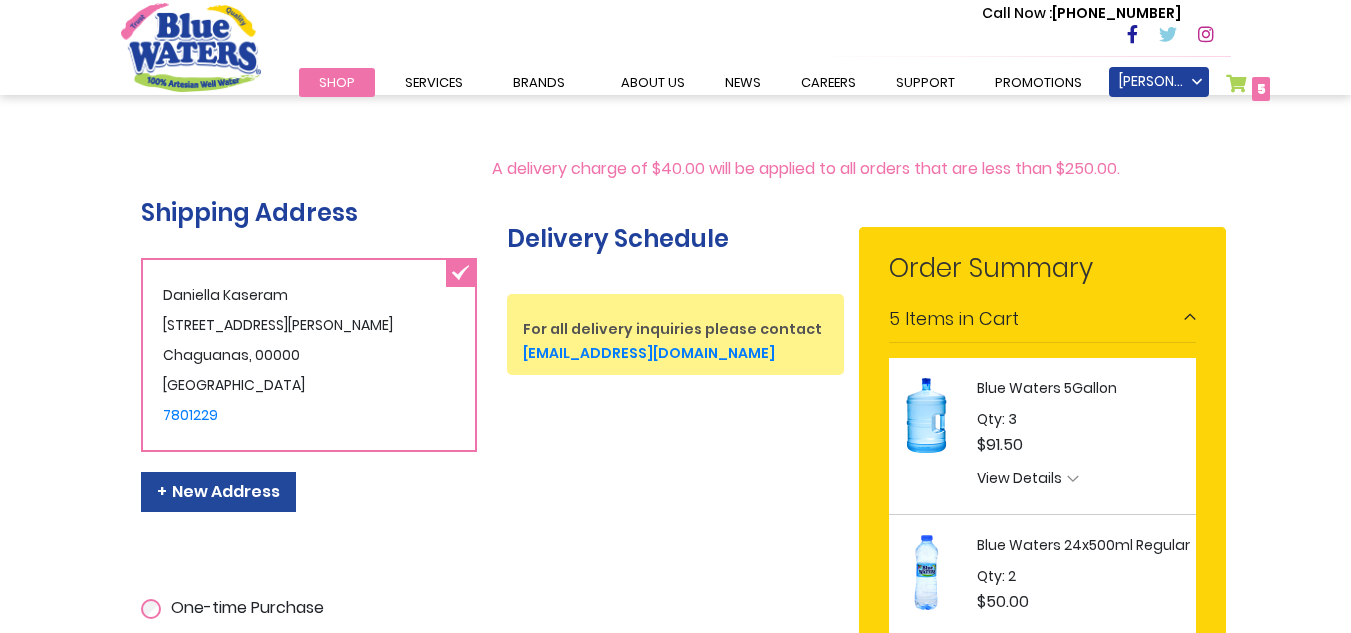 type on "**********" 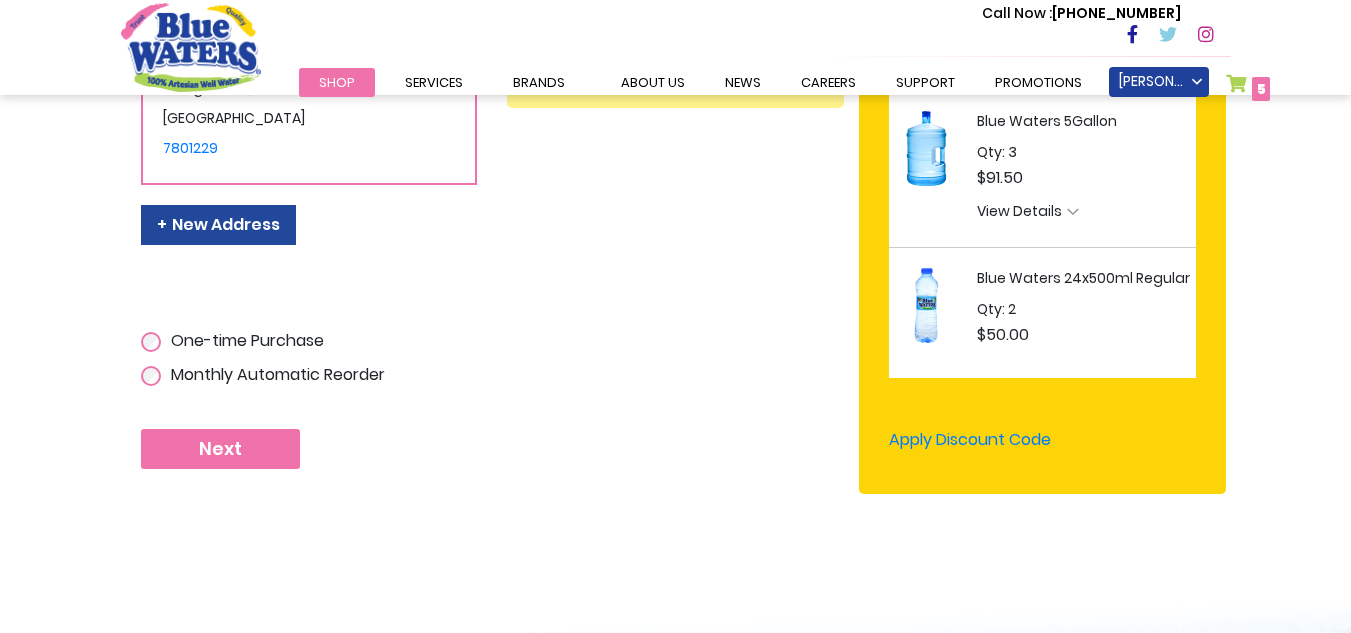 scroll, scrollTop: 554, scrollLeft: 0, axis: vertical 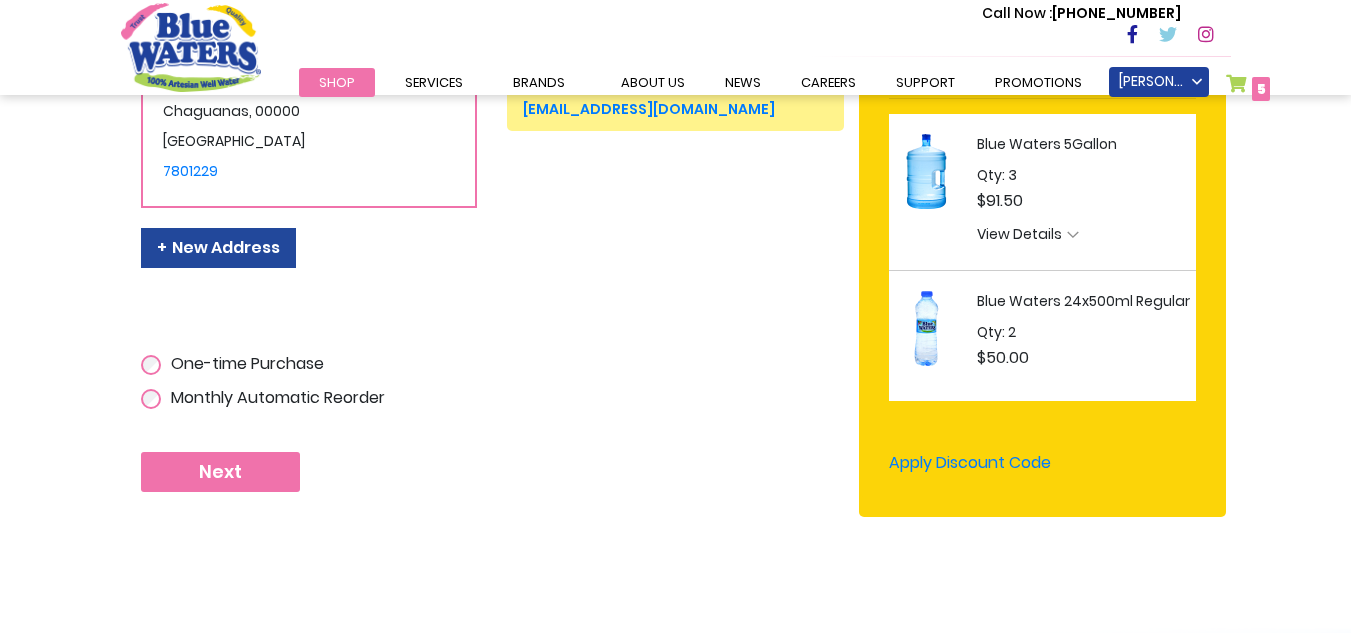 click on "Next" at bounding box center (220, 472) 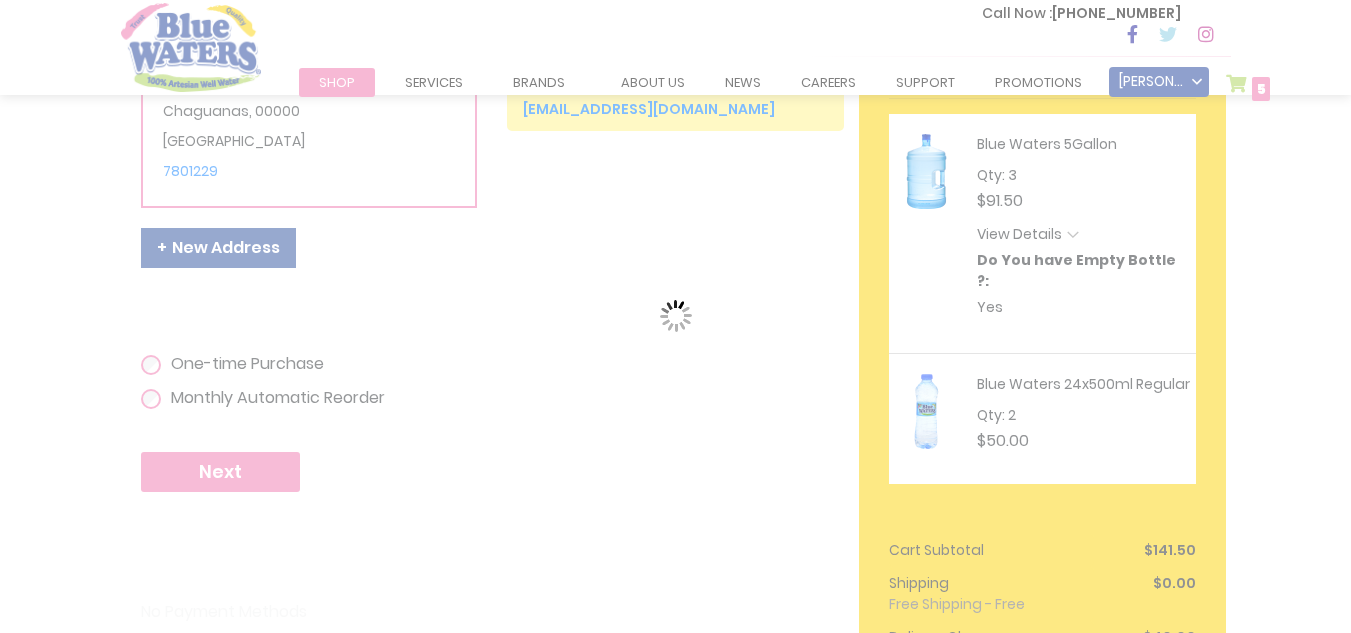 scroll, scrollTop: 0, scrollLeft: 0, axis: both 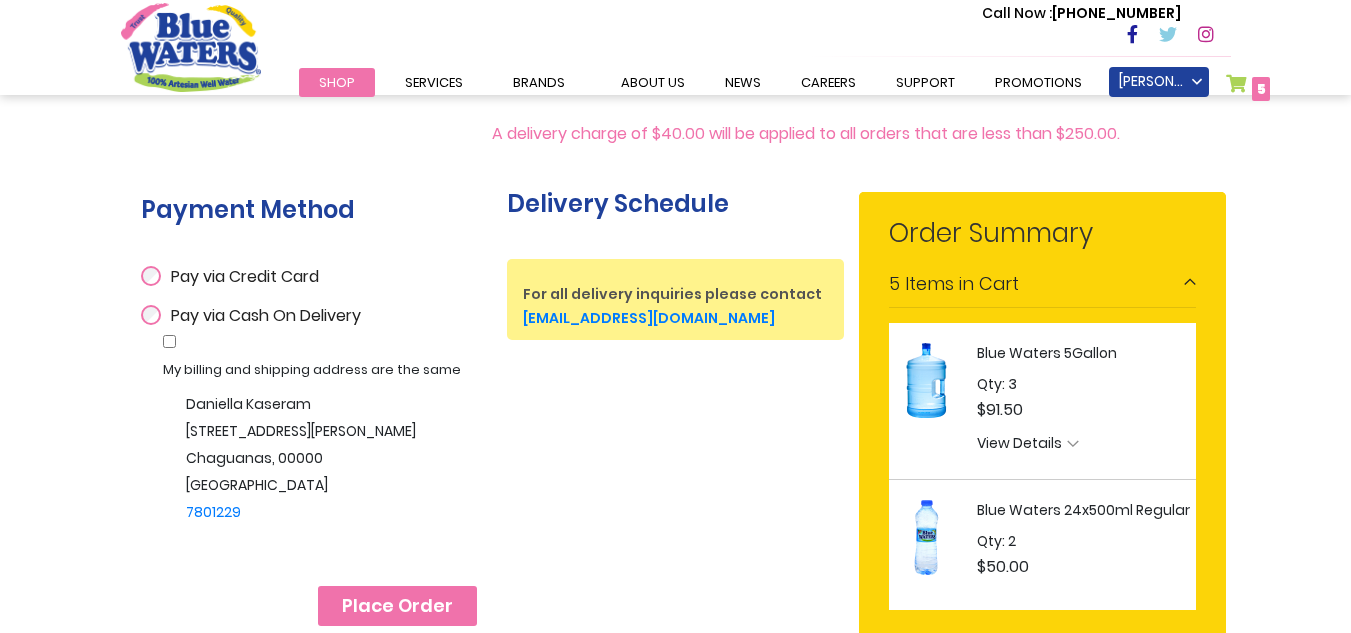 click on "Place Order" at bounding box center [397, 606] 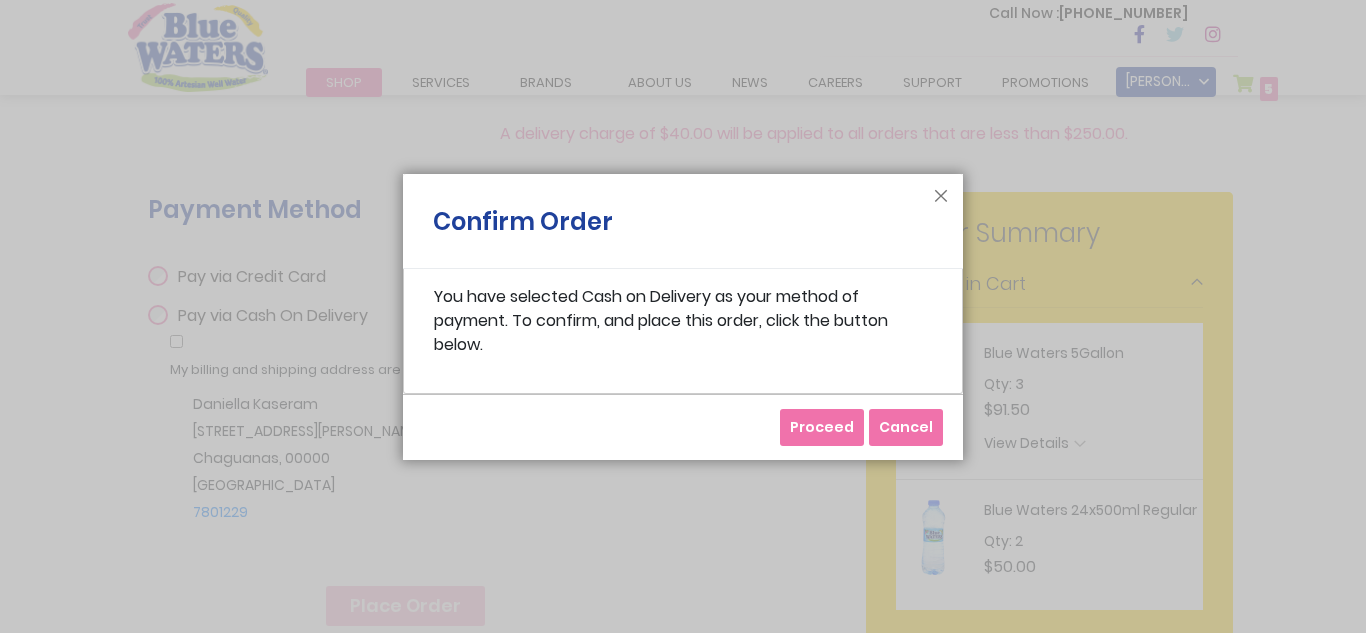 click on "Proceed" at bounding box center [822, 427] 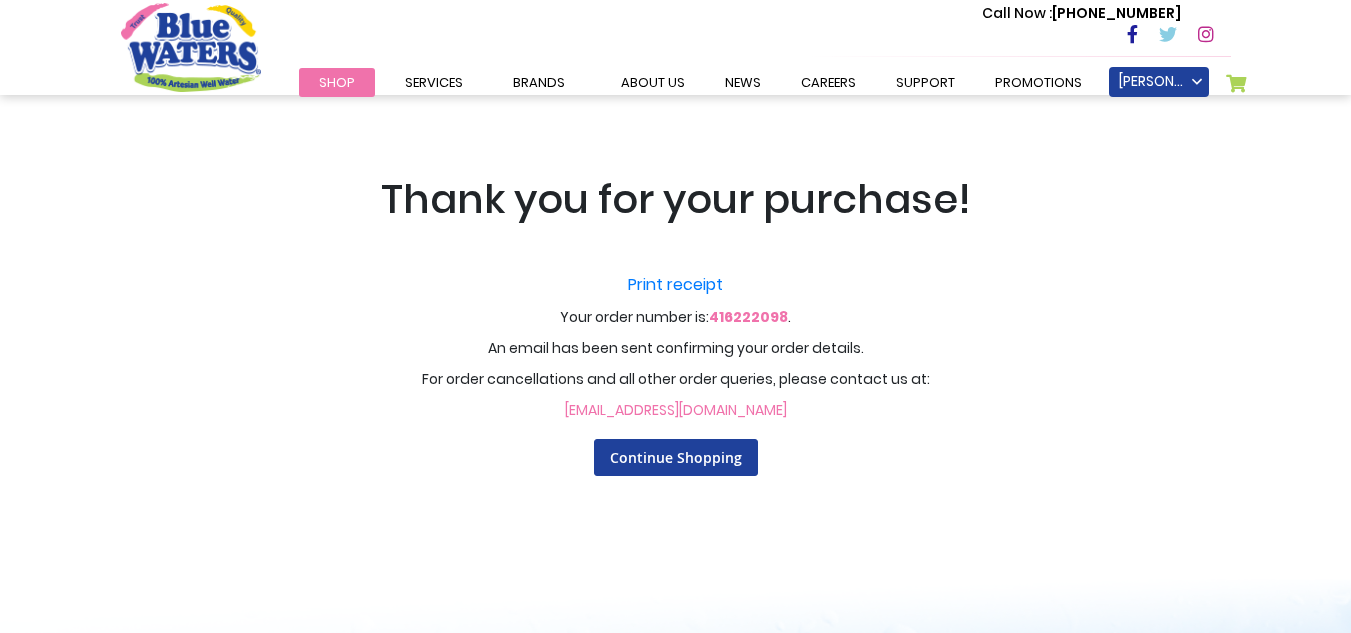 scroll, scrollTop: 0, scrollLeft: 0, axis: both 